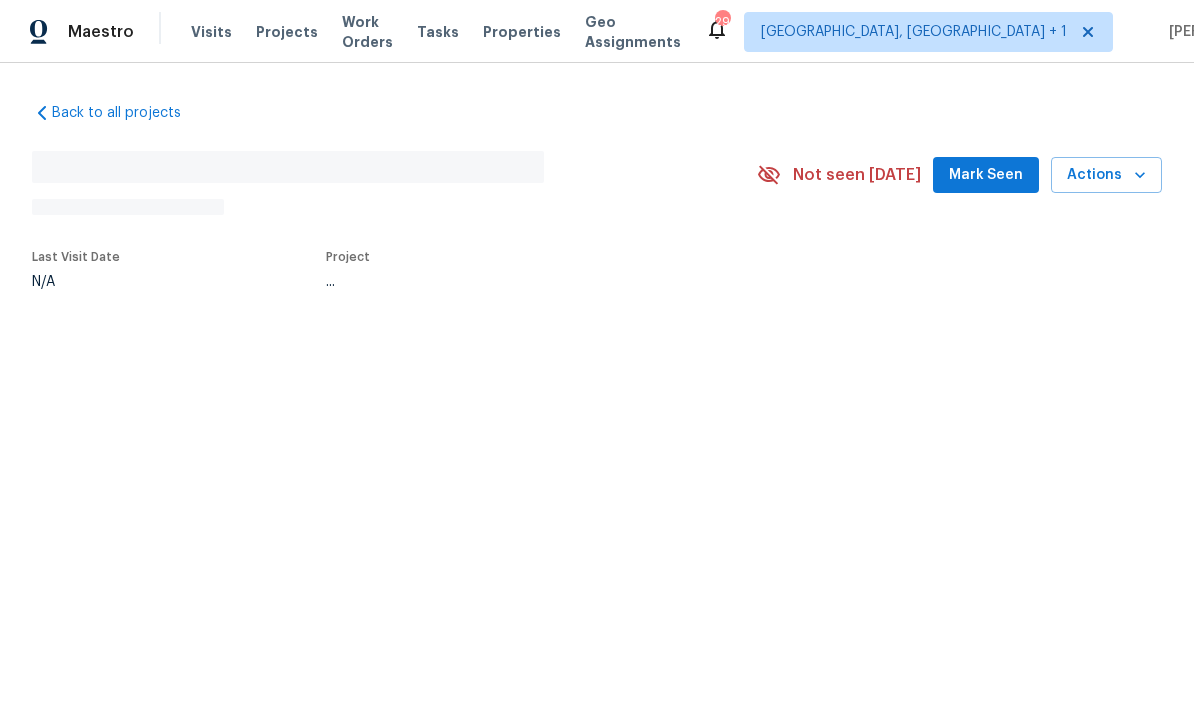 scroll, scrollTop: 0, scrollLeft: 0, axis: both 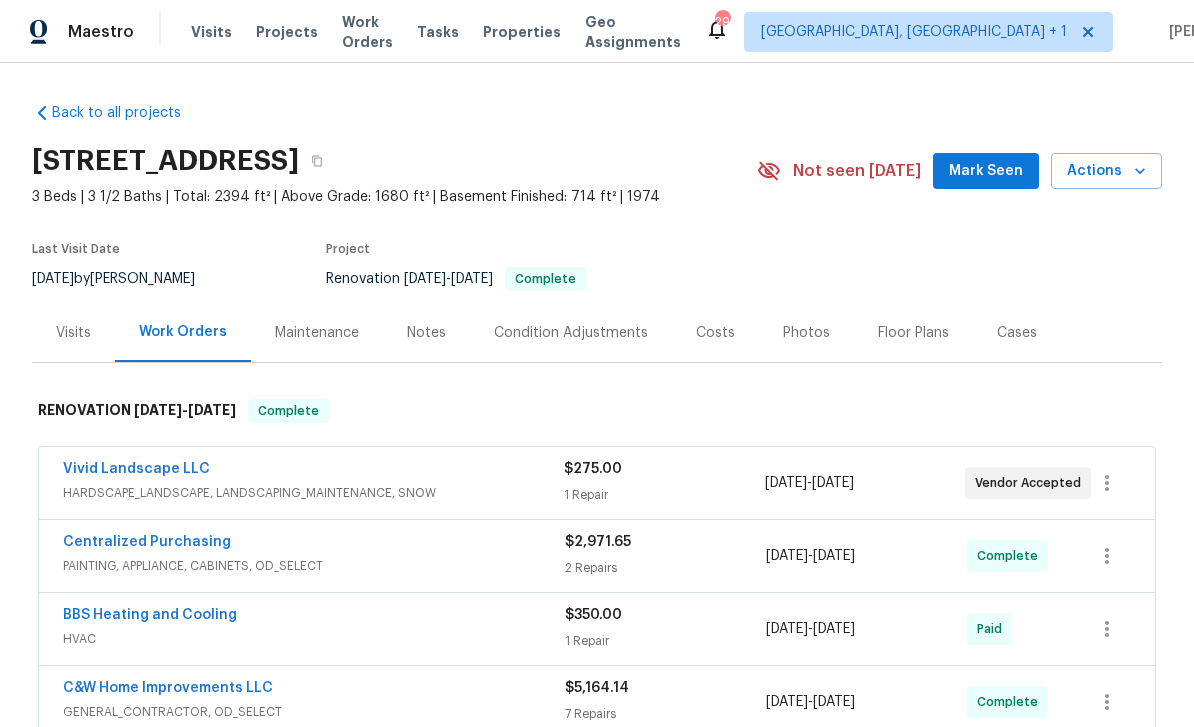 click on "Vivid Landscape LLC" at bounding box center (313, 471) 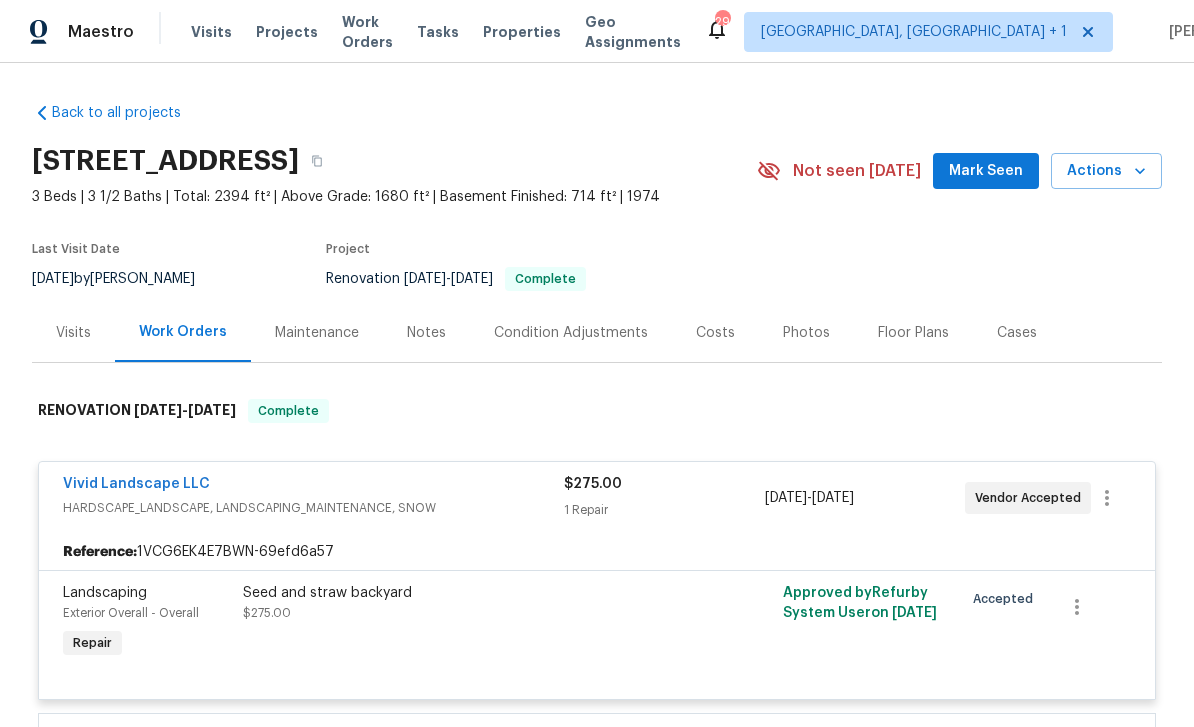 click on "Mark Seen" at bounding box center [986, 171] 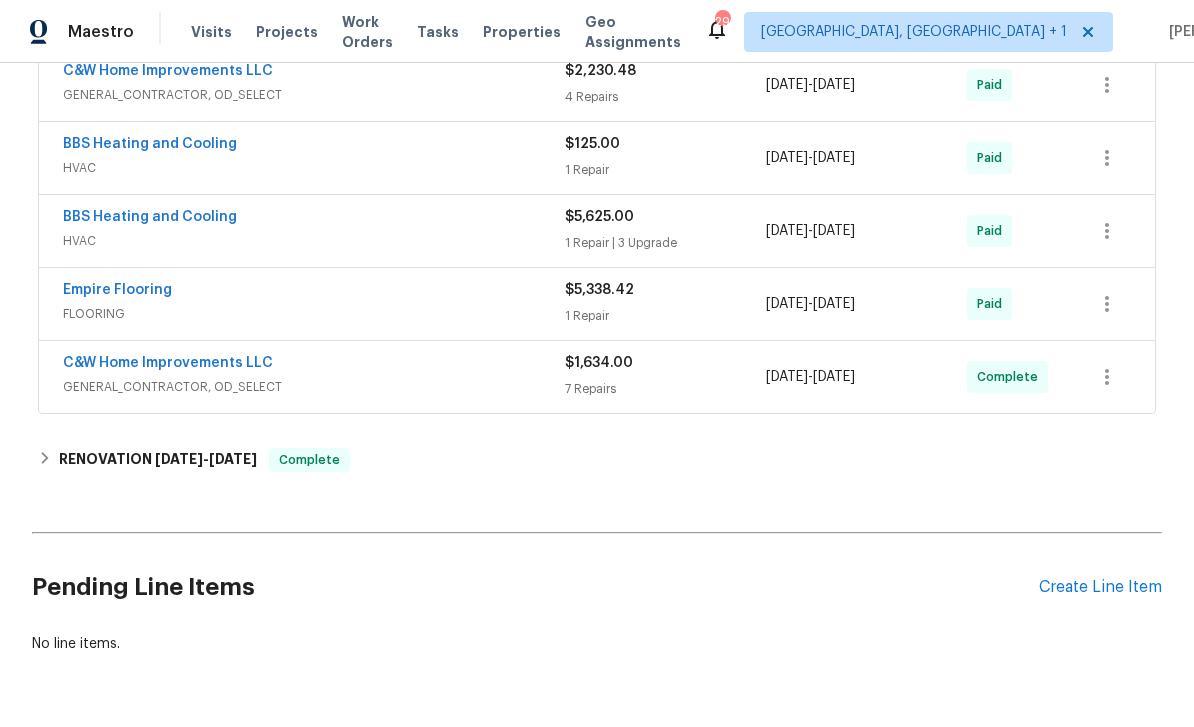 scroll, scrollTop: 1175, scrollLeft: 0, axis: vertical 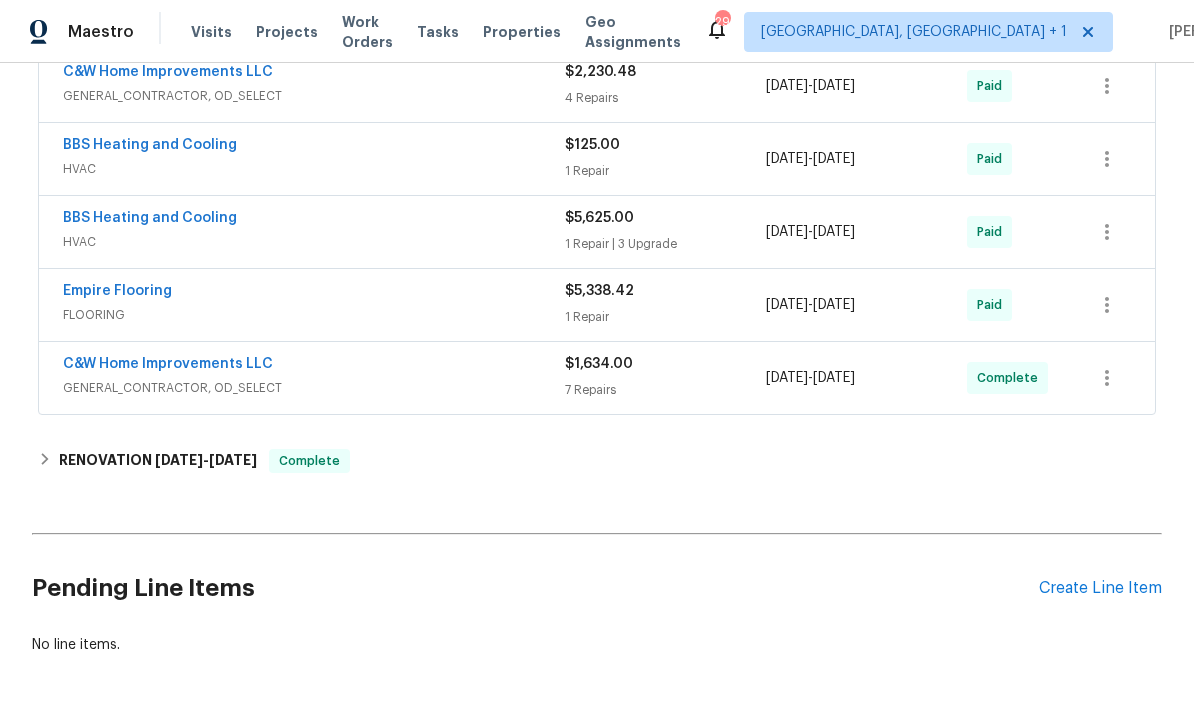 click on "Create Line Item" at bounding box center (1100, 588) 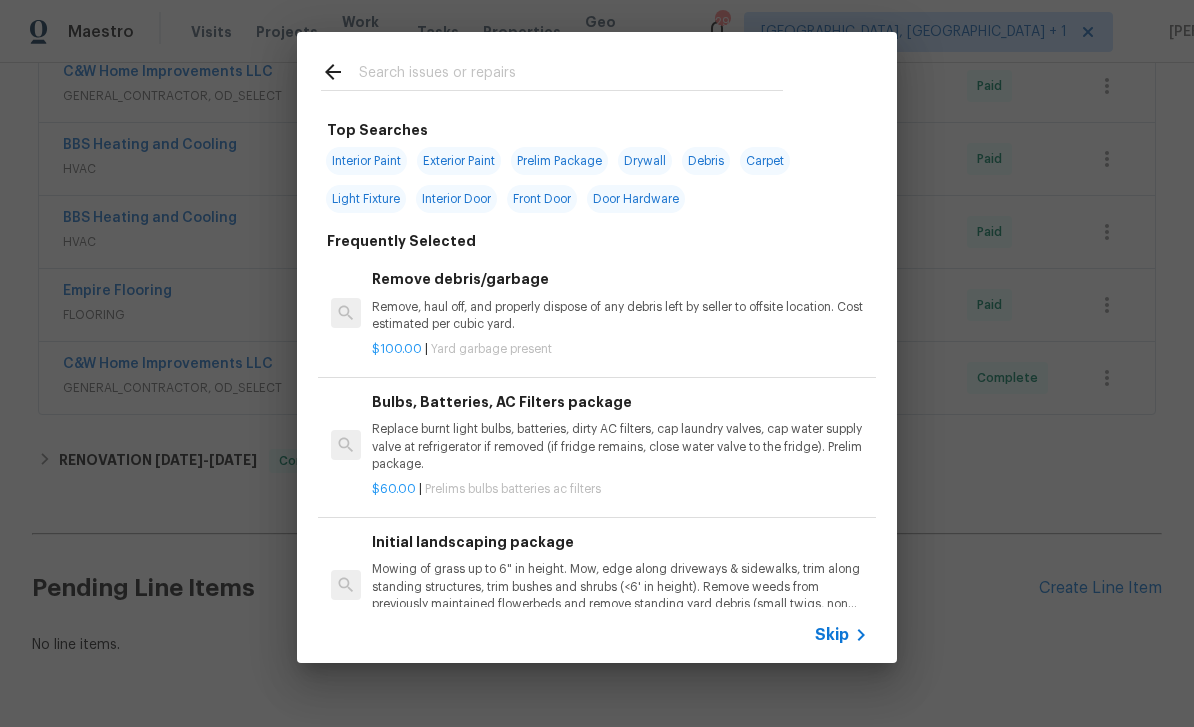 click at bounding box center [571, 75] 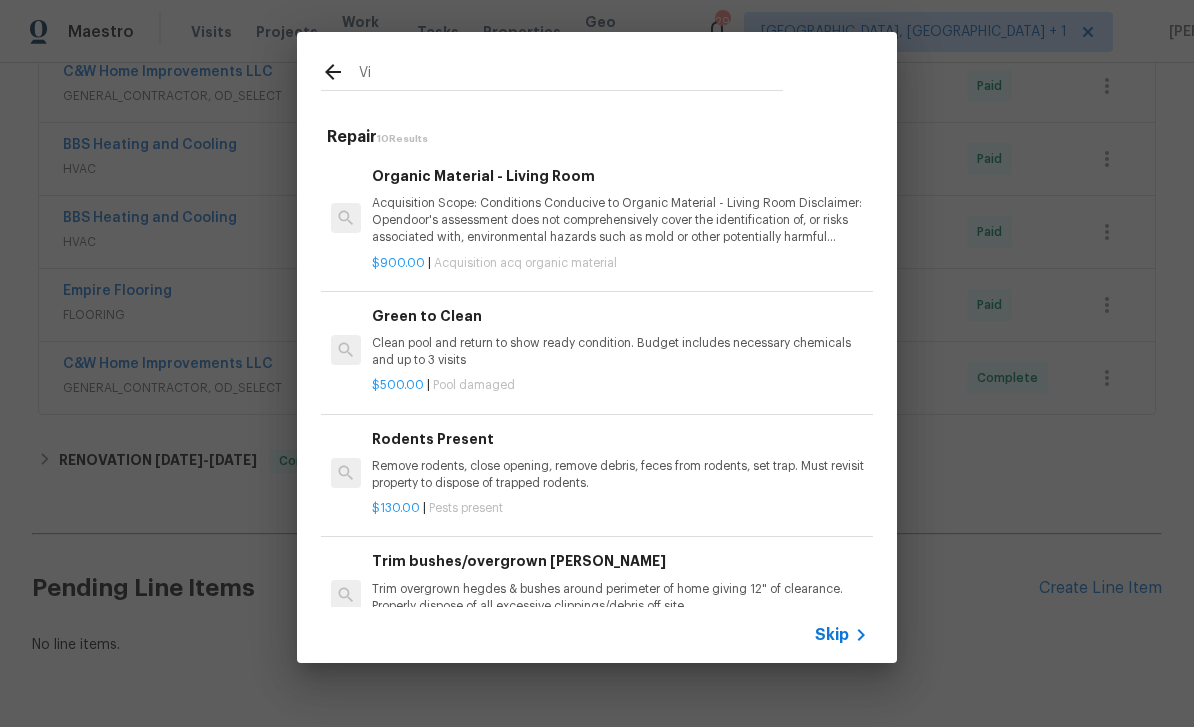 type on "V" 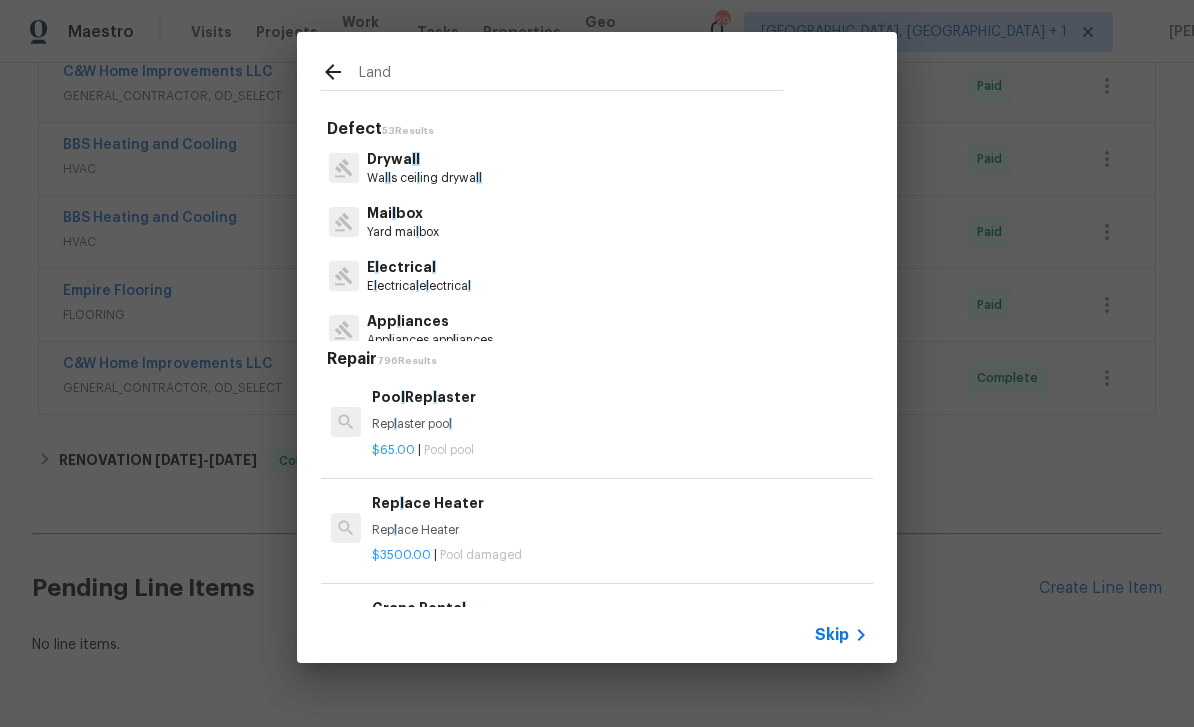 type on "Lands" 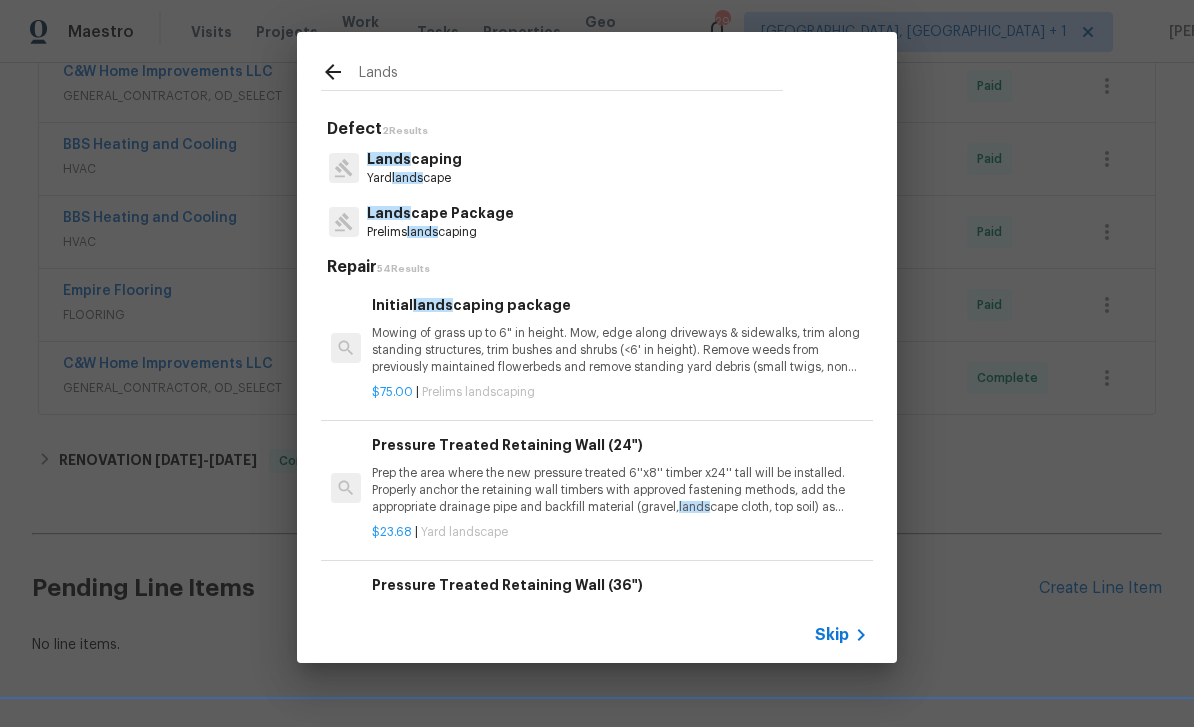 click on "Lands caping" at bounding box center (414, 159) 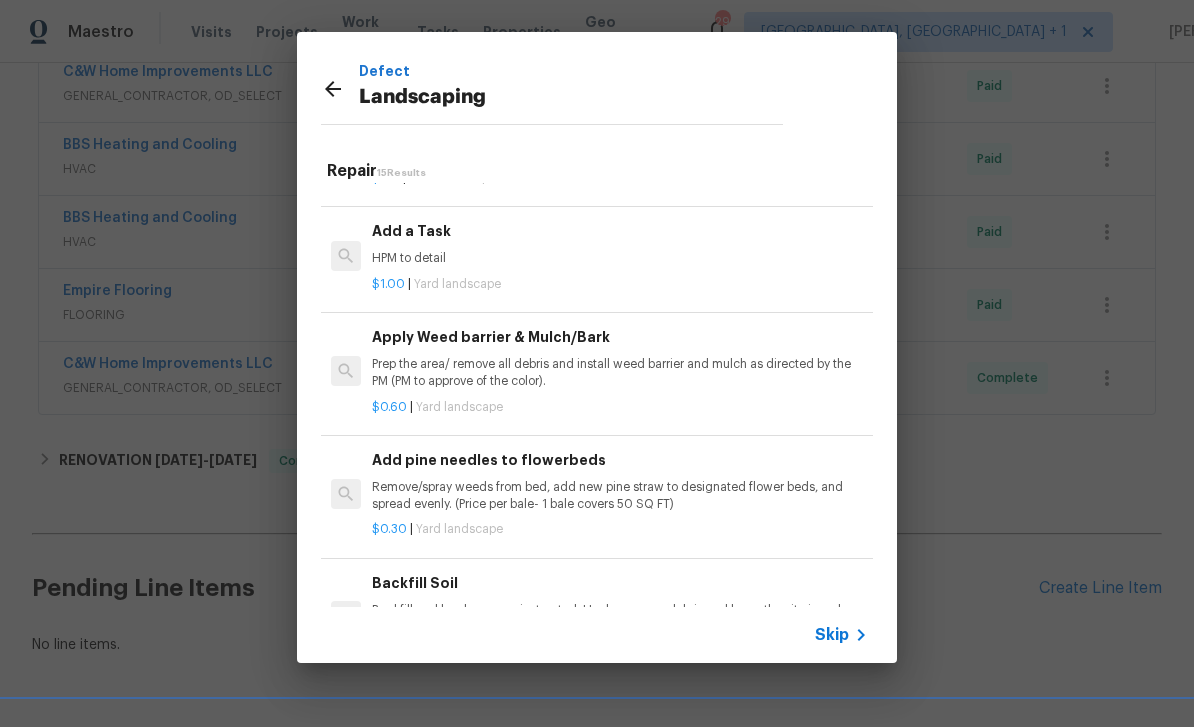 scroll, scrollTop: 1155, scrollLeft: 0, axis: vertical 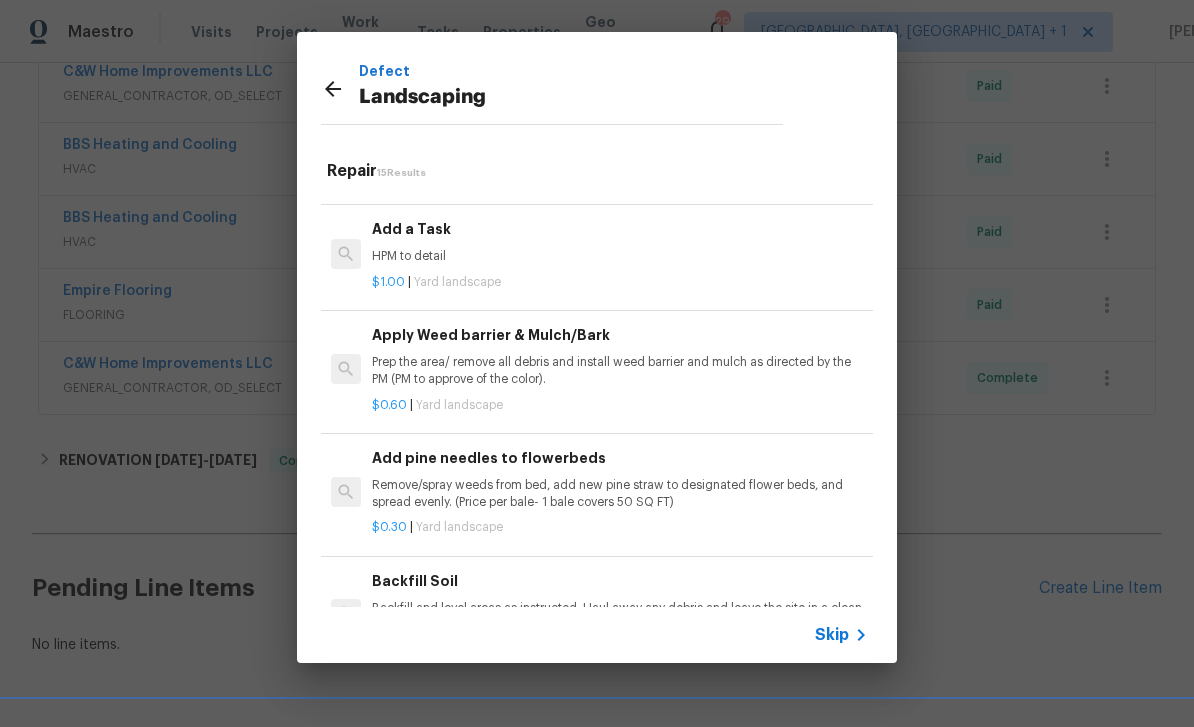 click on "HPM to detail" at bounding box center (620, 256) 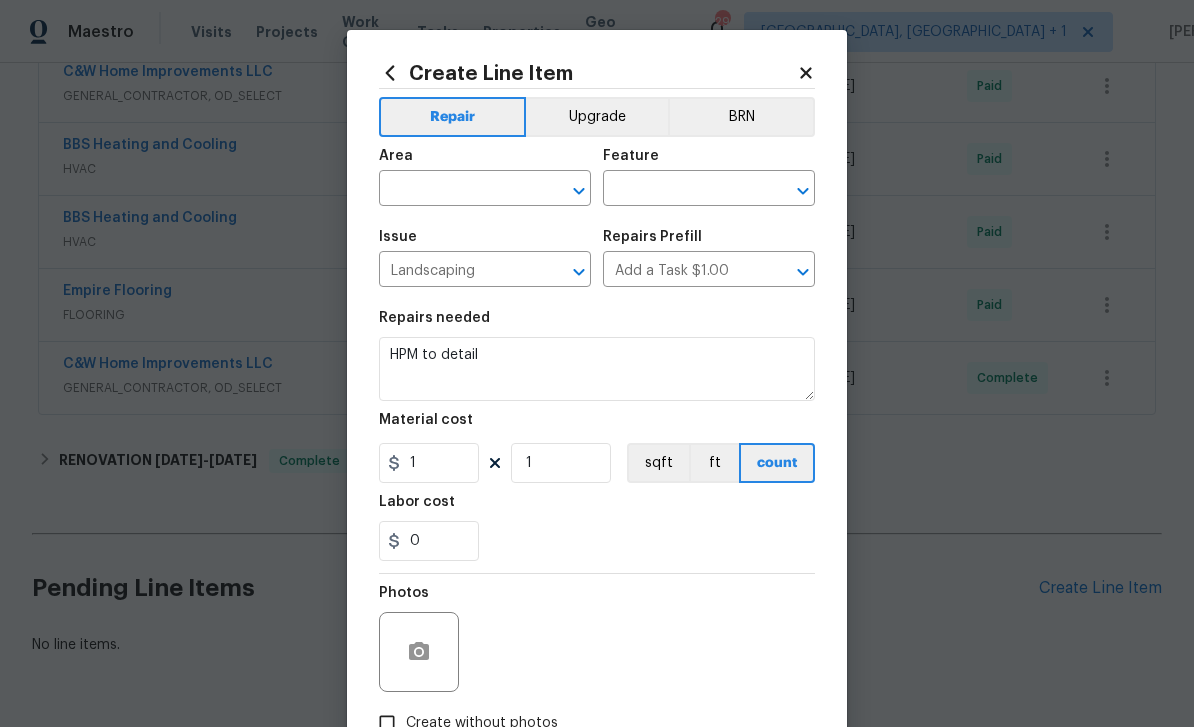 click 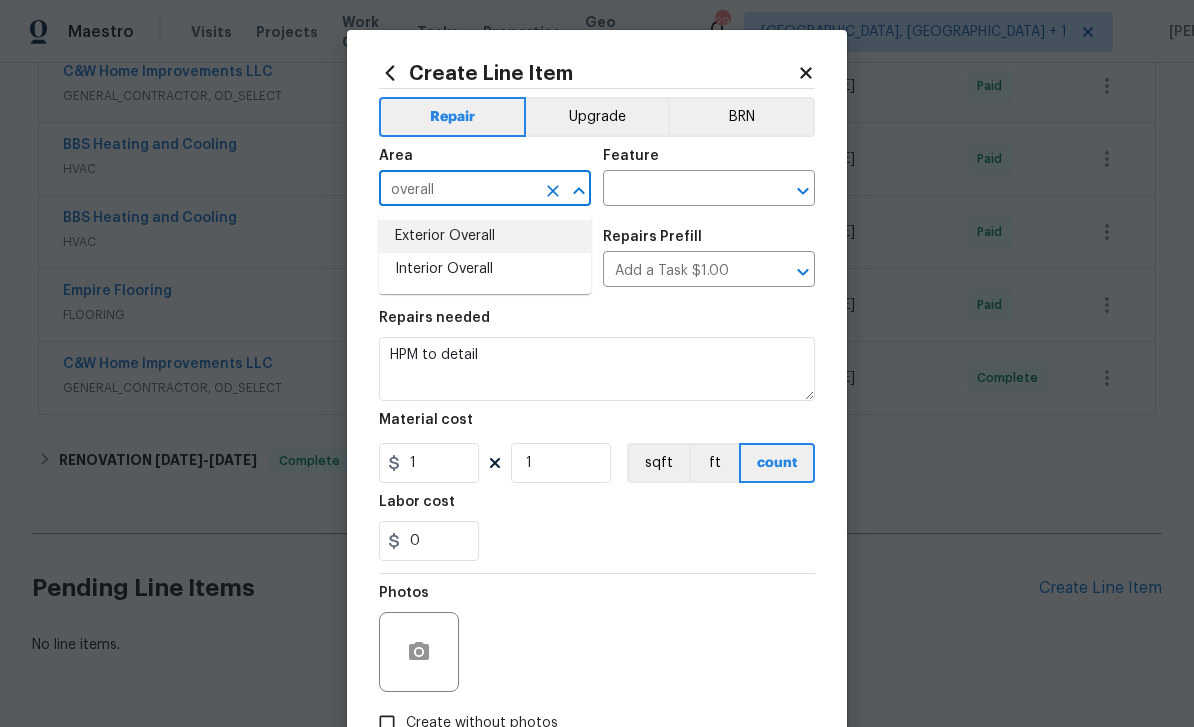click on "Exterior Overall" at bounding box center (485, 236) 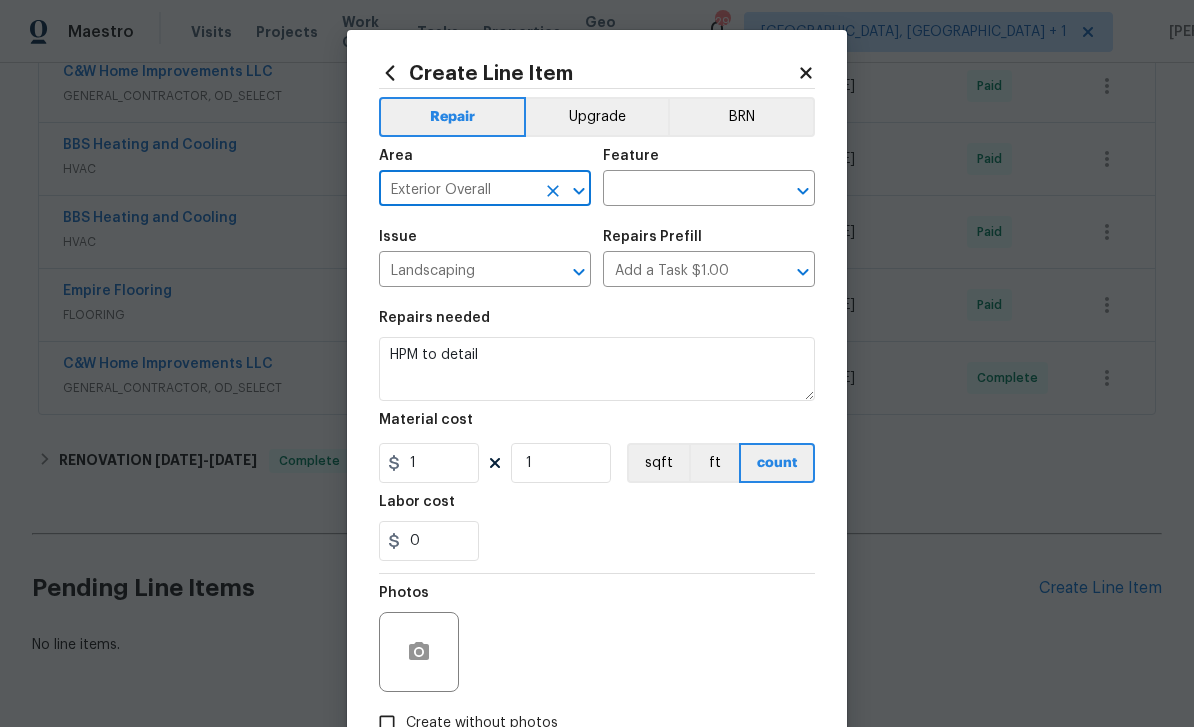 scroll, scrollTop: 0, scrollLeft: 0, axis: both 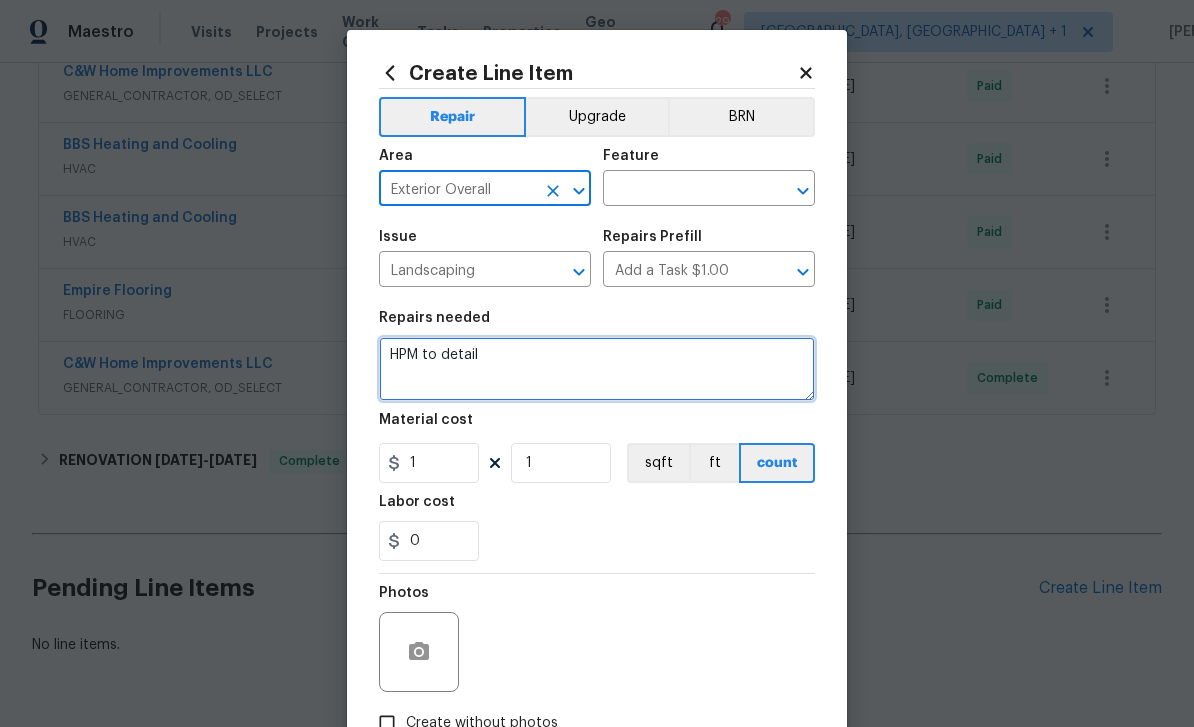 click on "HPM to detail" at bounding box center [597, 369] 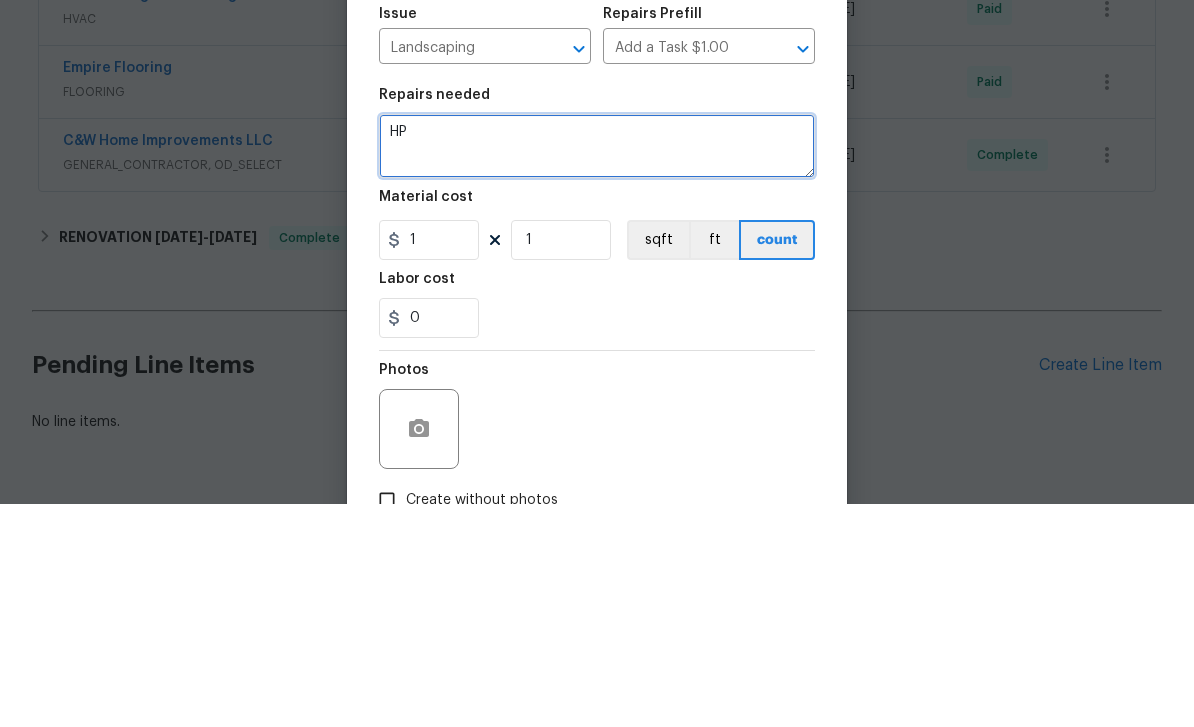 type on "H" 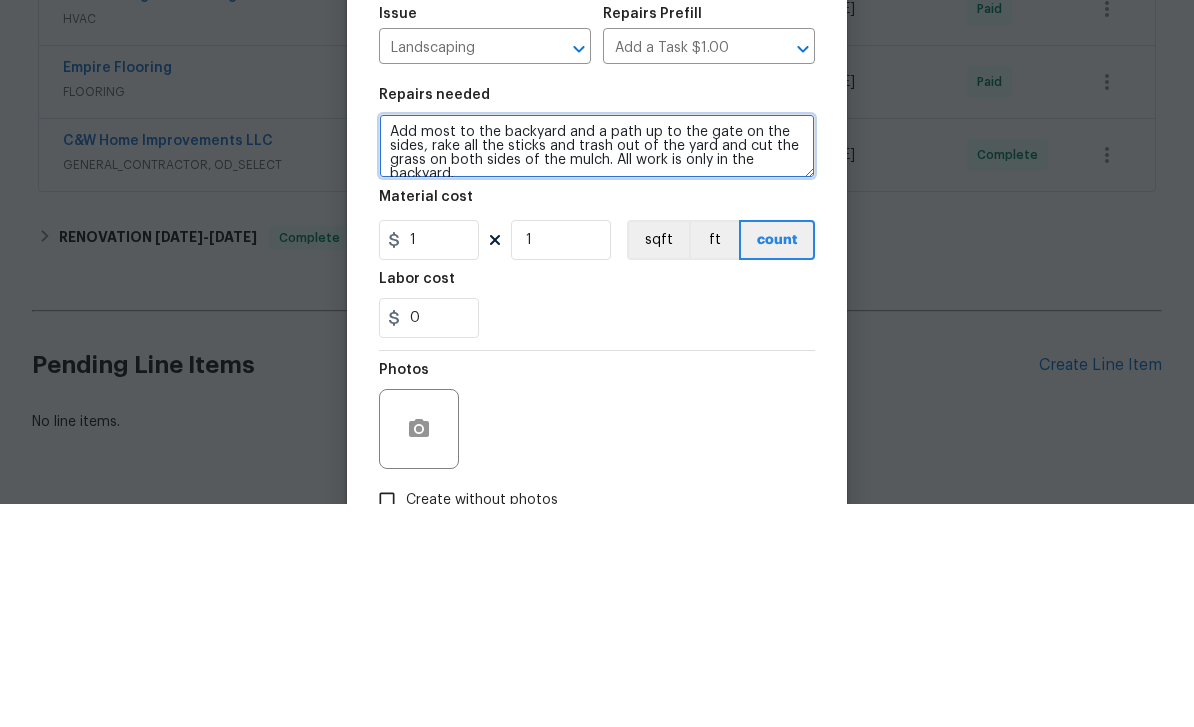 scroll, scrollTop: 4, scrollLeft: 0, axis: vertical 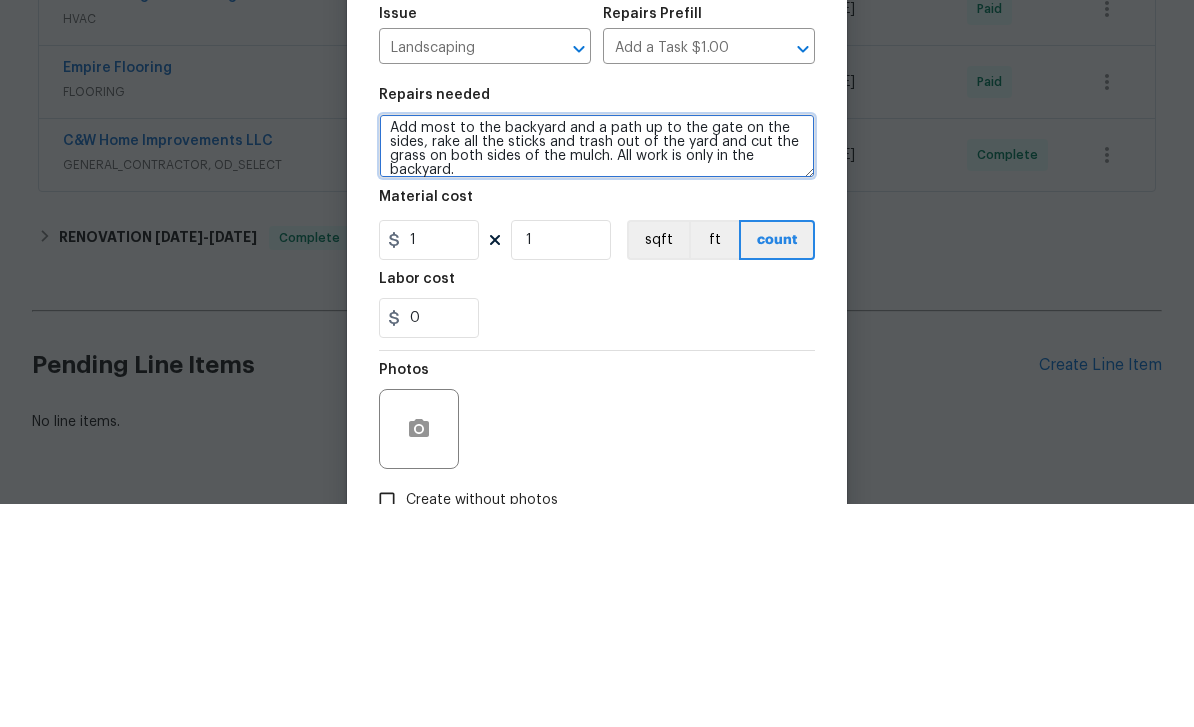 type on "Add most to the backyard and a path up to the gate on the sides, rake all the sticks and trash out of the yard and cut the grass on both sides of the mulch. All work is only in the backyard." 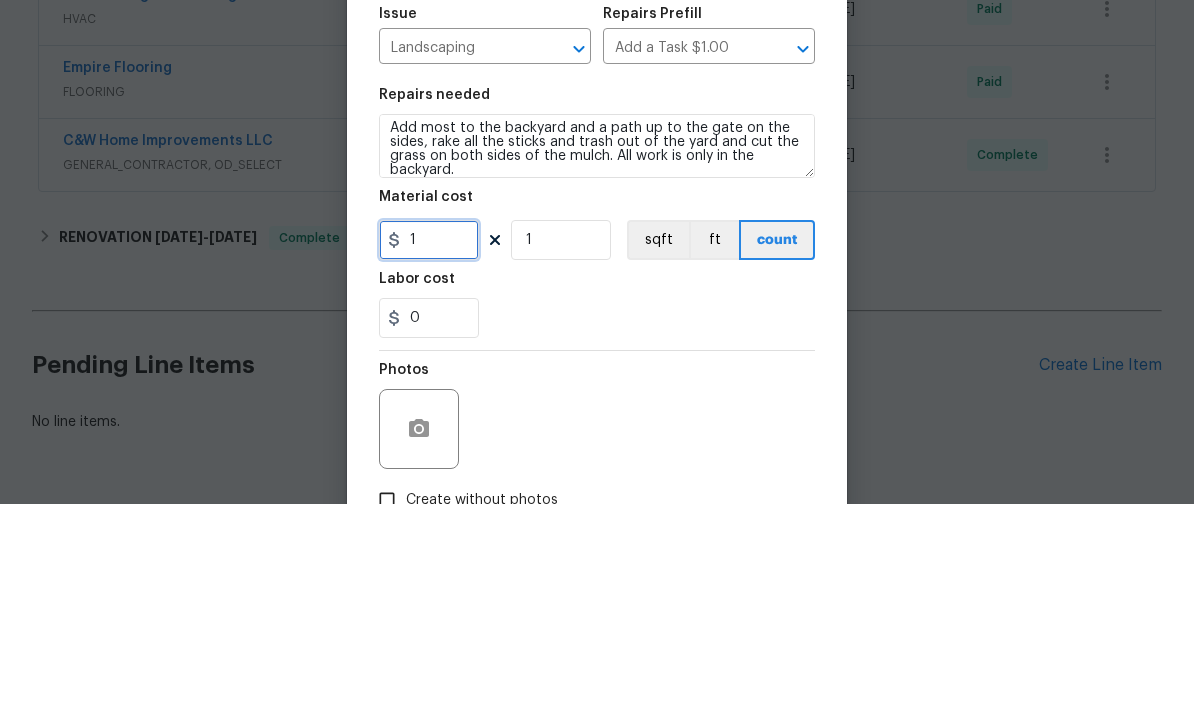 click on "1" at bounding box center (429, 463) 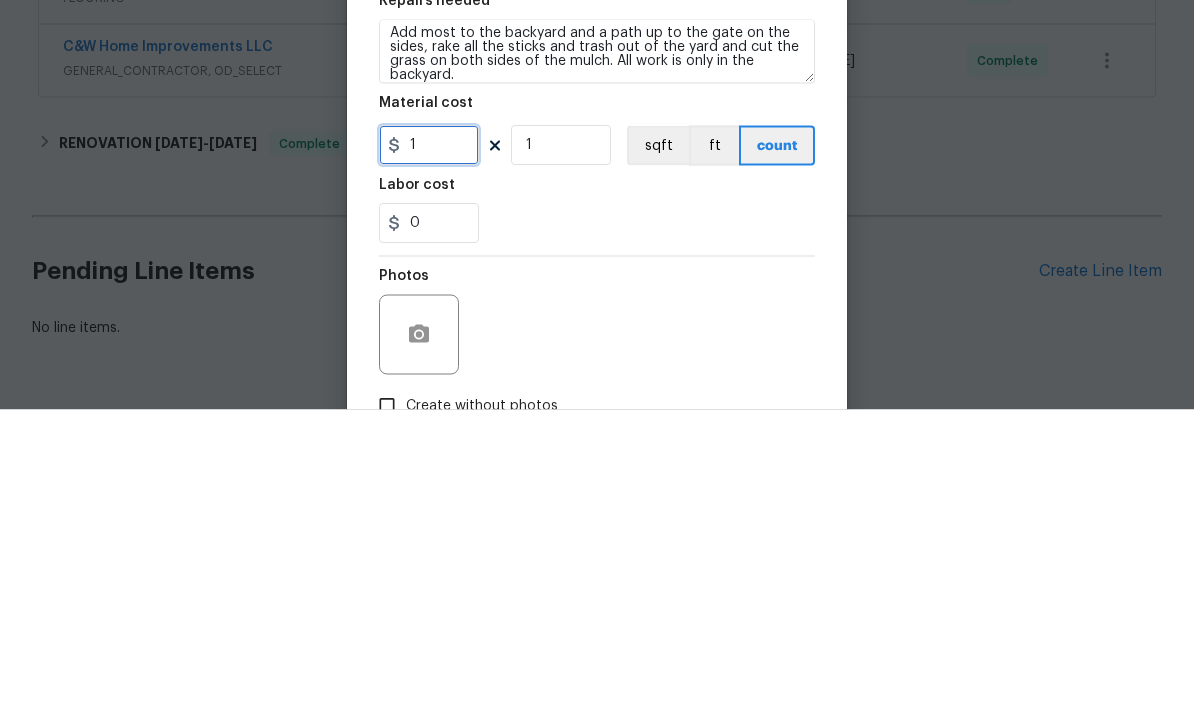 click on "1" at bounding box center [429, 463] 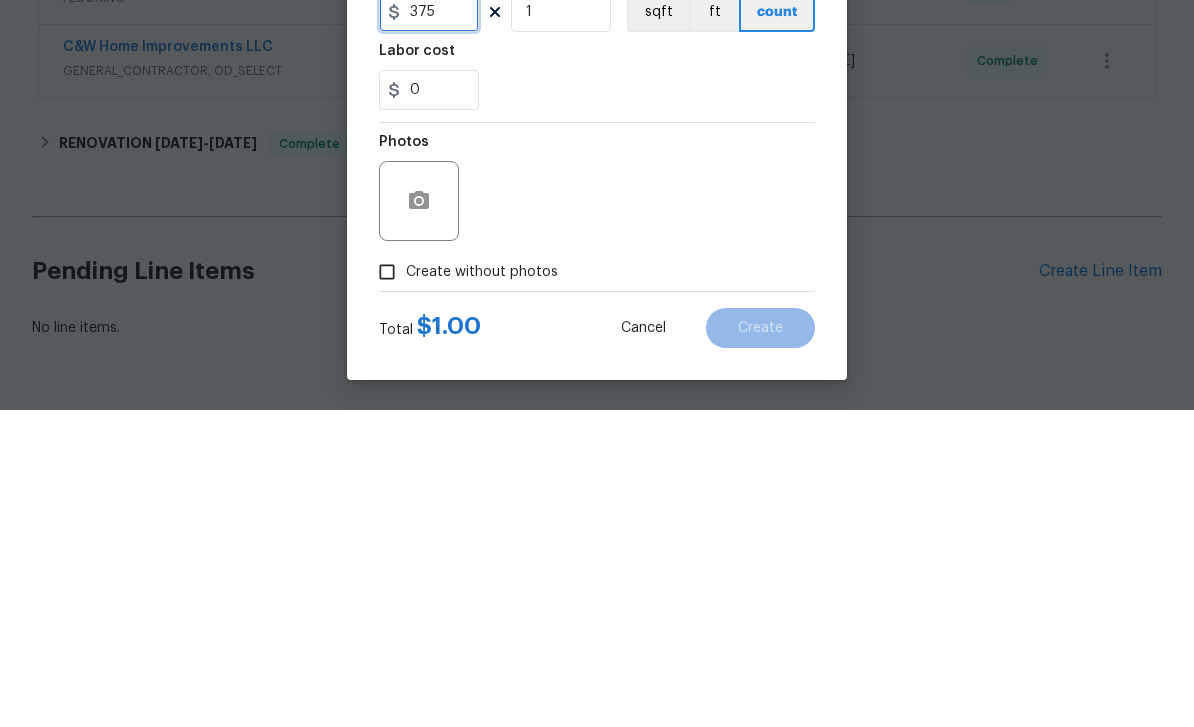 scroll, scrollTop: 136, scrollLeft: 0, axis: vertical 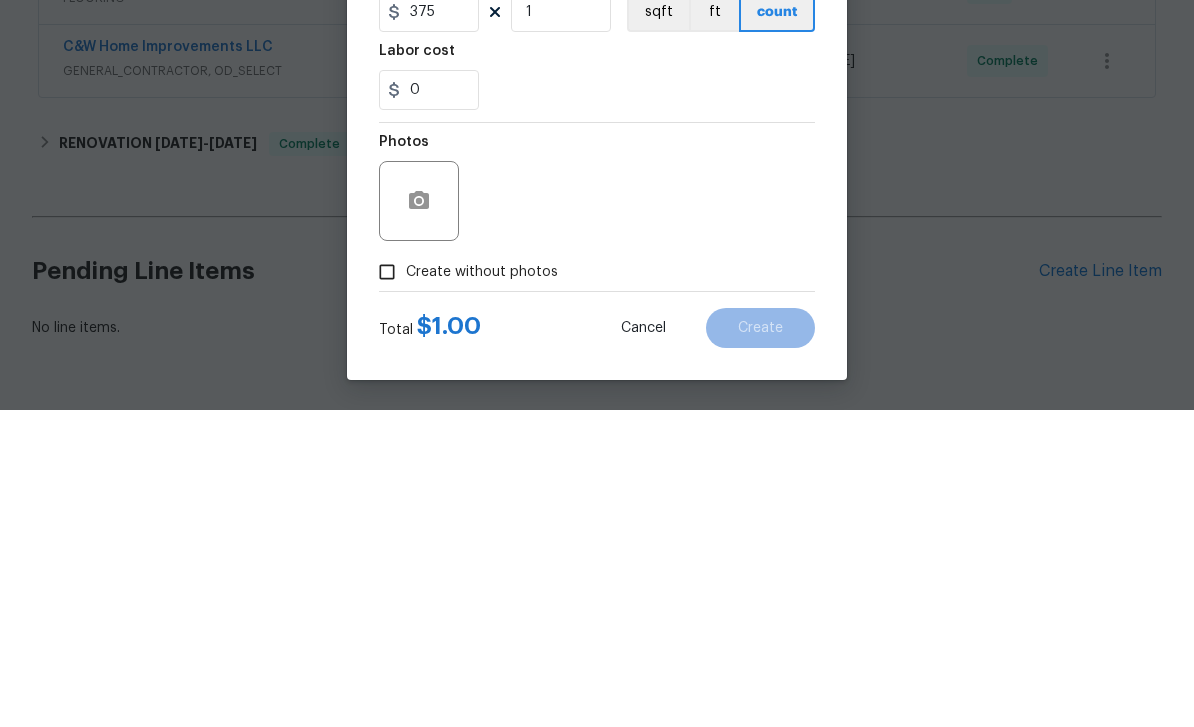 click on "Create without photos" at bounding box center (387, 589) 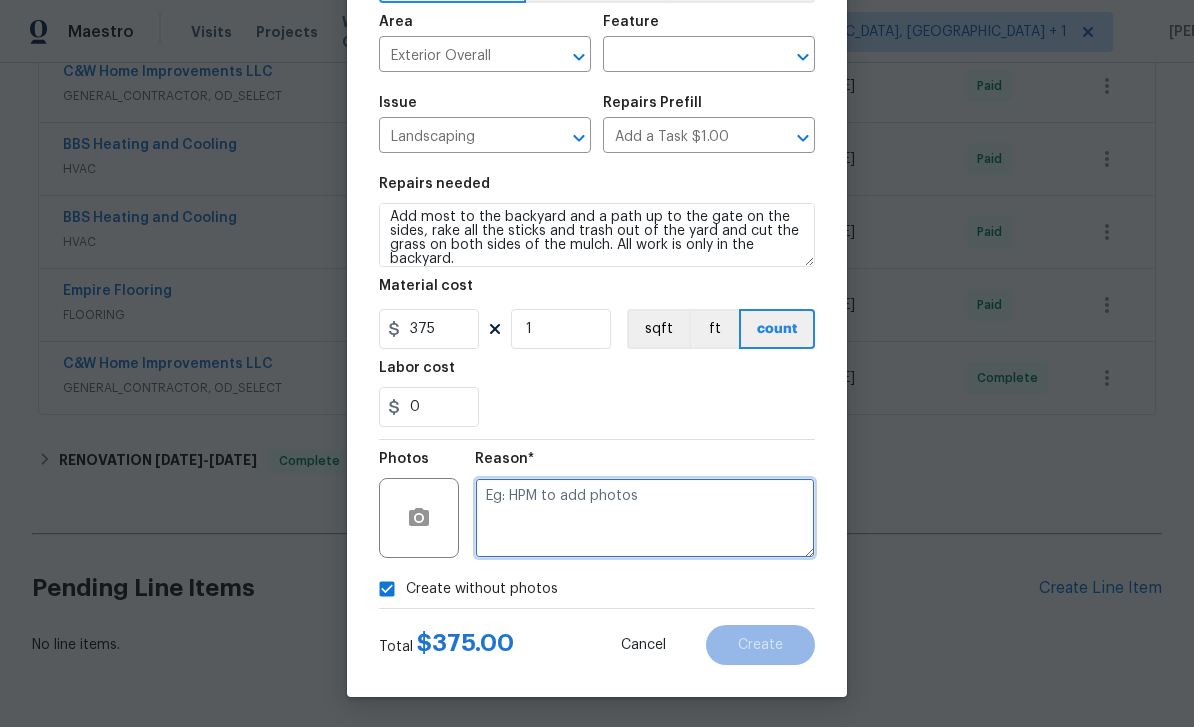 click at bounding box center [645, 518] 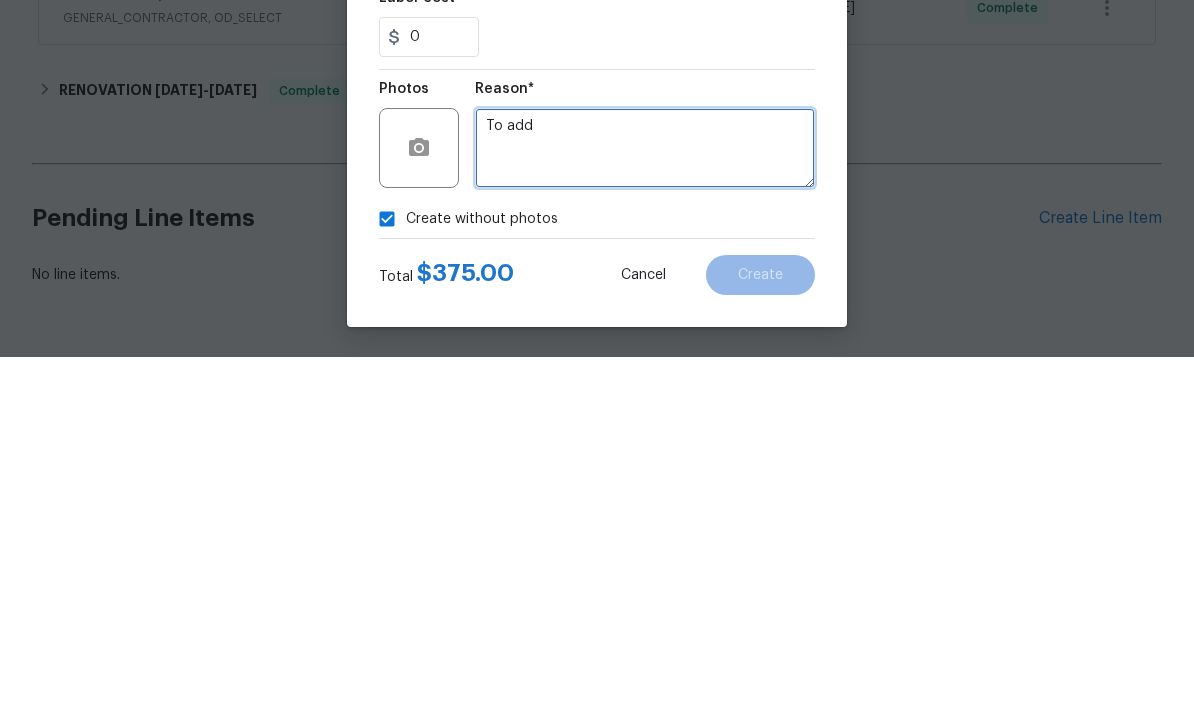 scroll, scrollTop: 138, scrollLeft: 0, axis: vertical 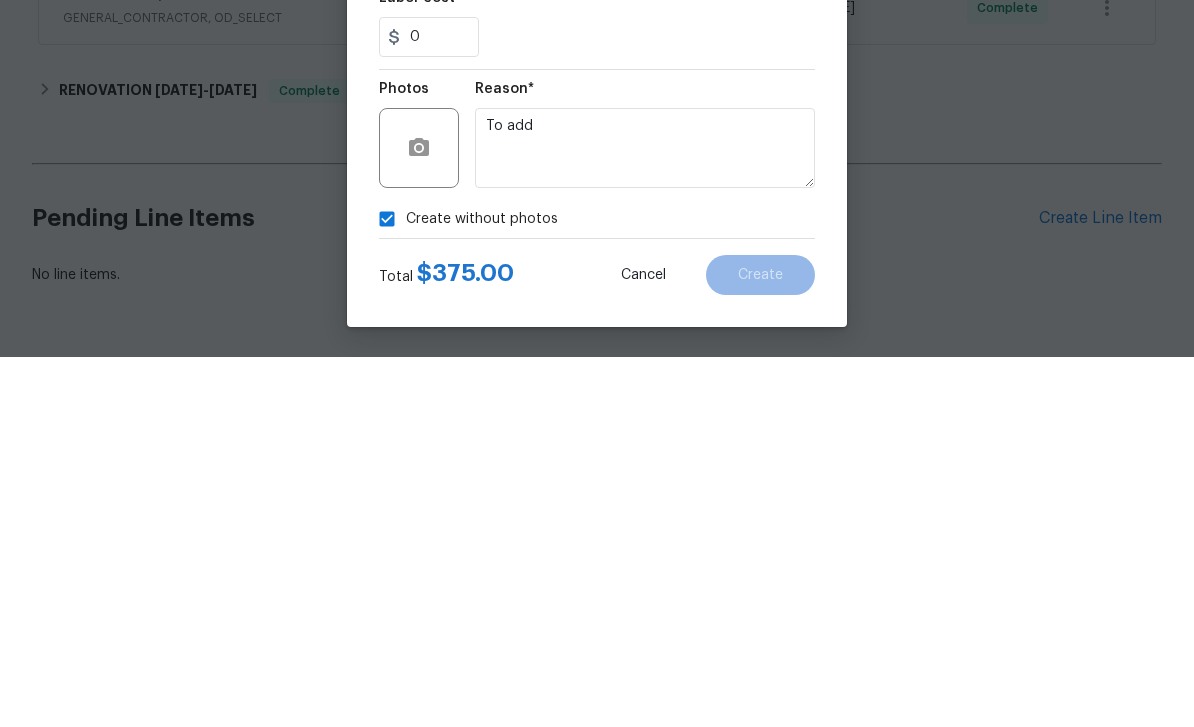 click on "Create without photos" at bounding box center [597, 589] 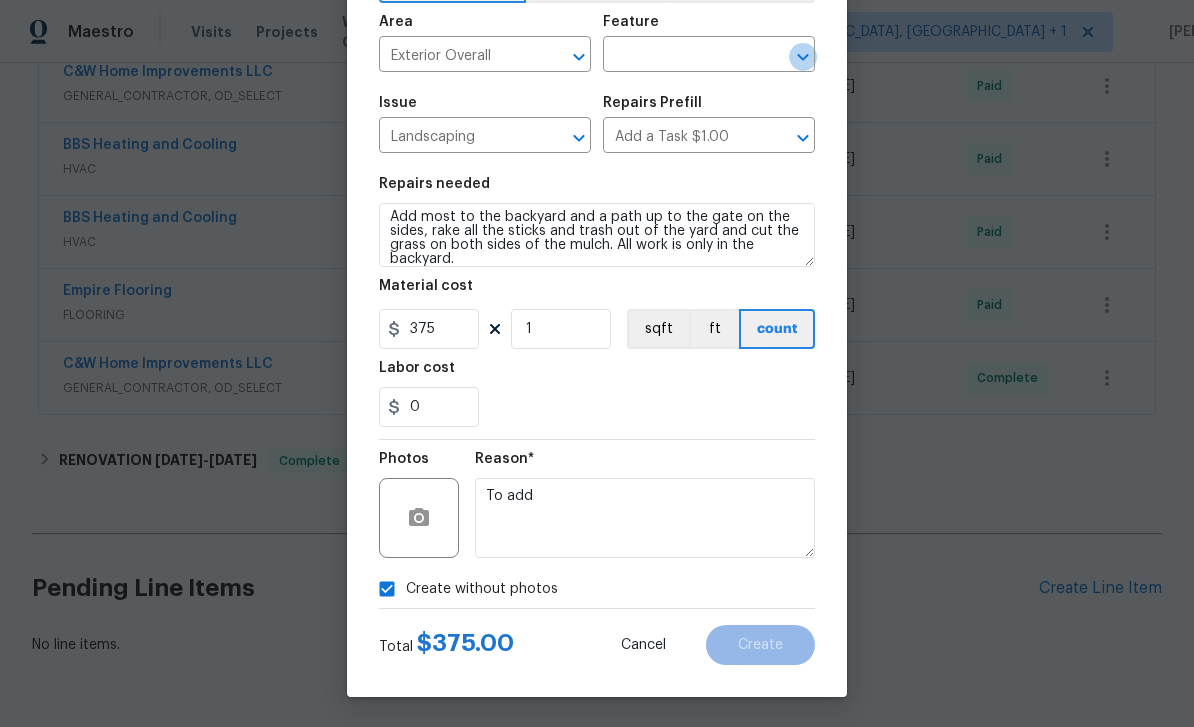 click 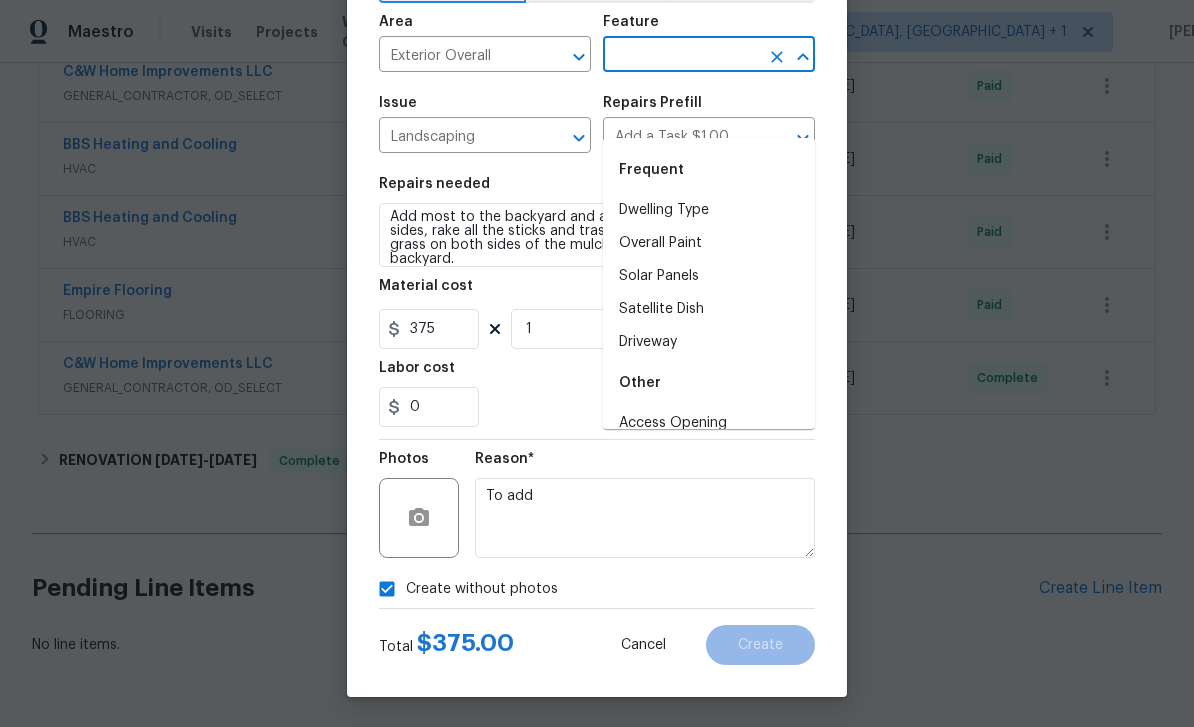 type on "o" 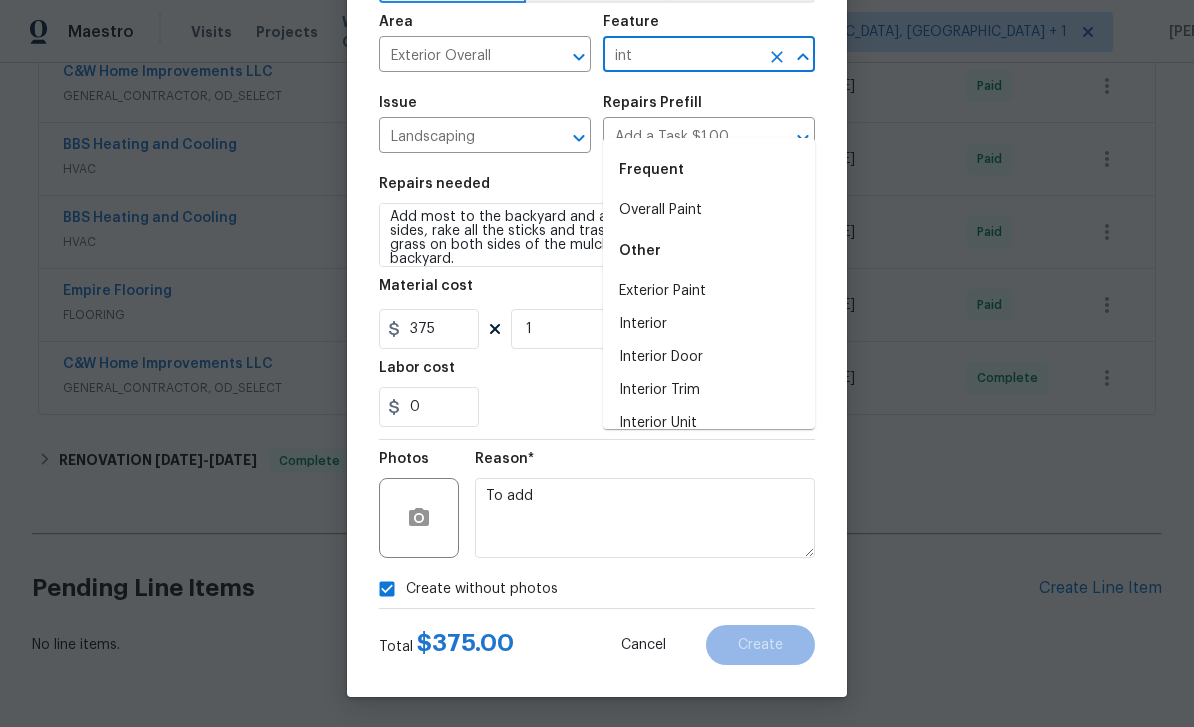 click on "Exterior Paint" at bounding box center [709, 291] 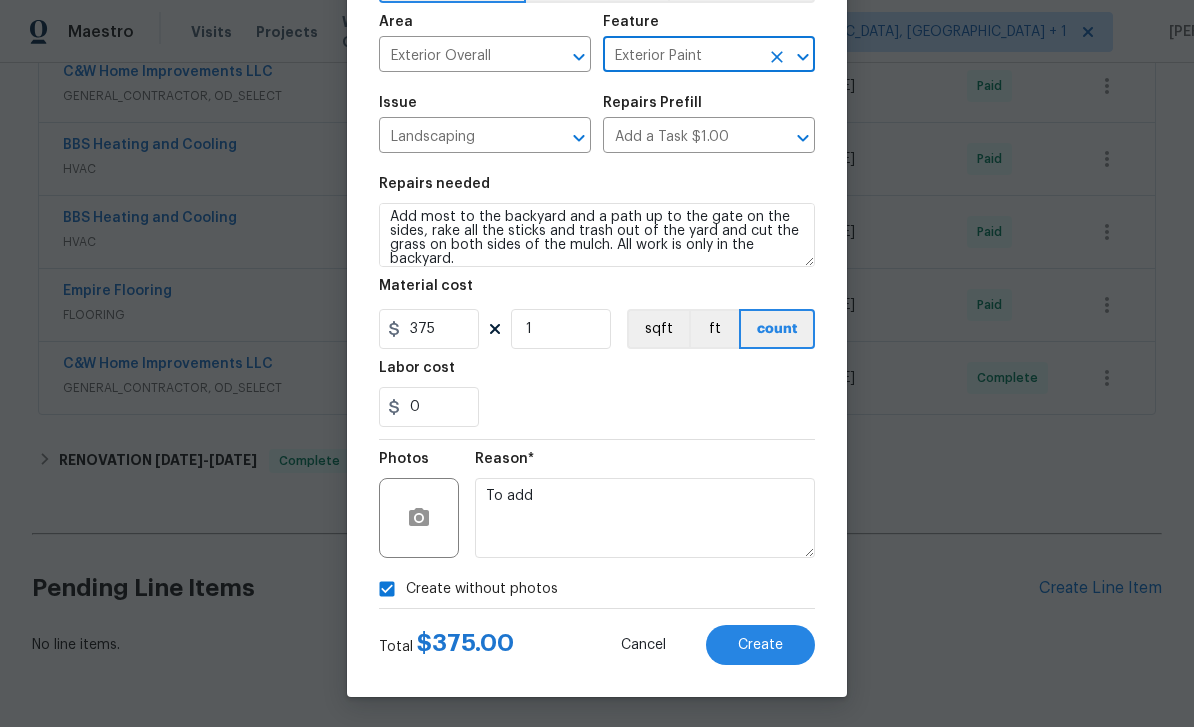 click 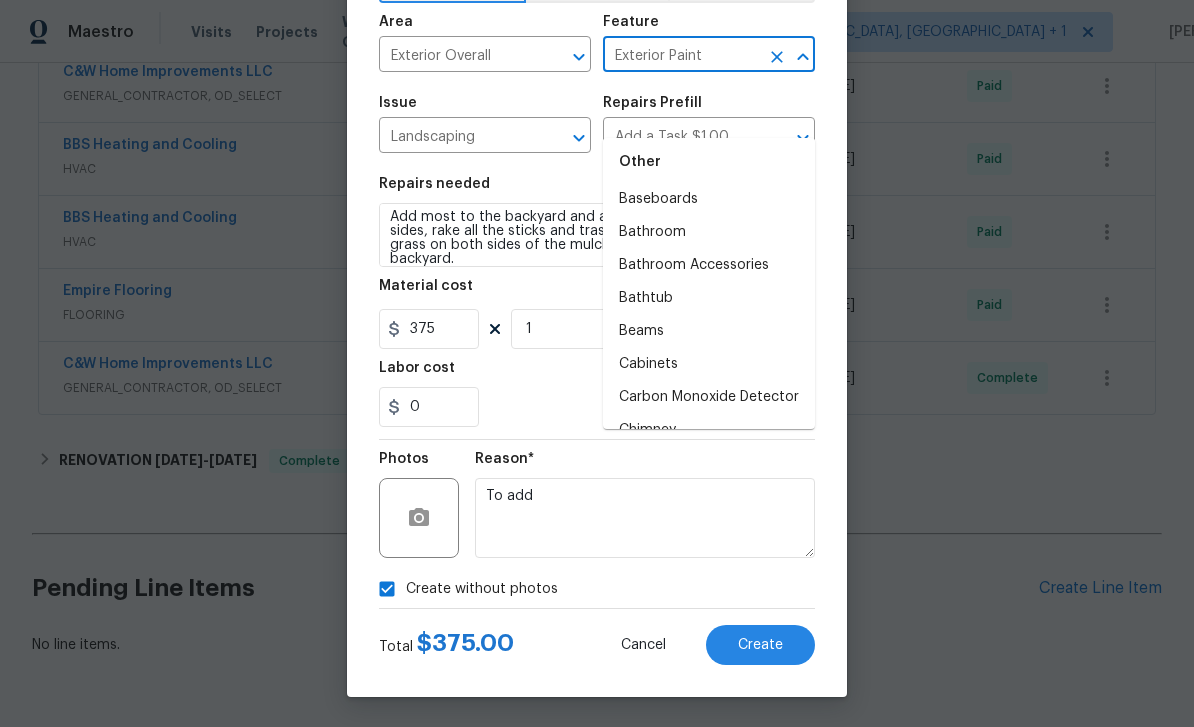 scroll, scrollTop: 491, scrollLeft: 0, axis: vertical 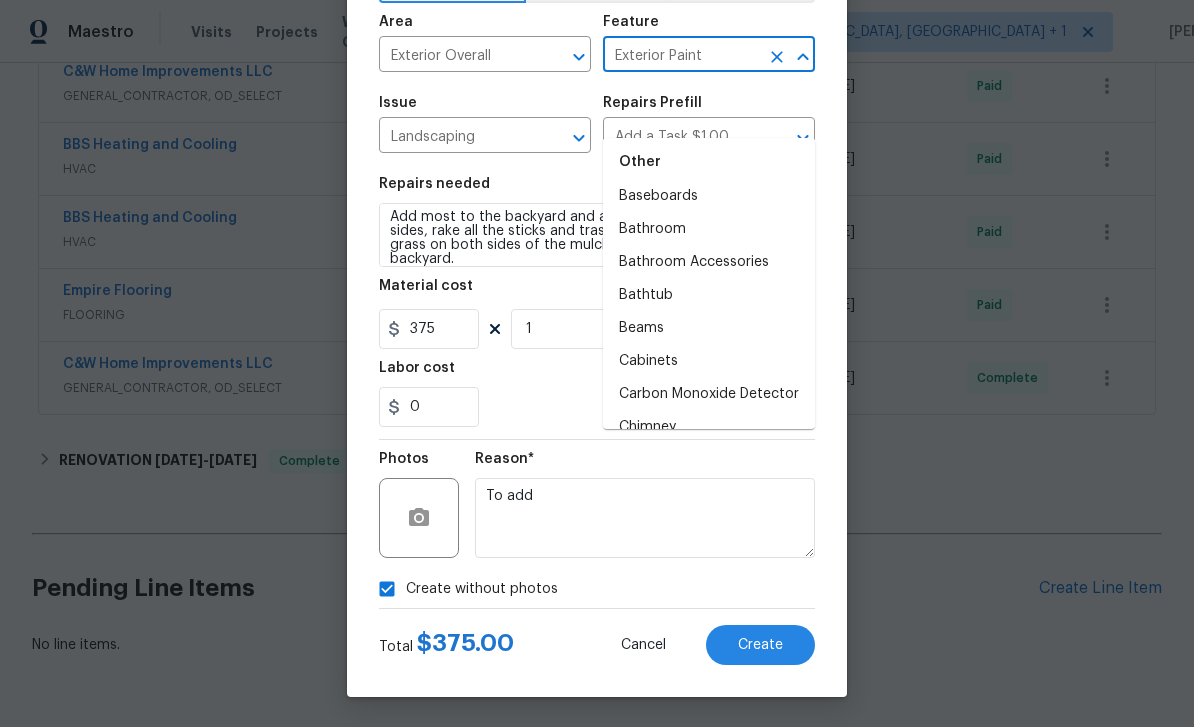 click on "Exterior Paint" at bounding box center (681, 56) 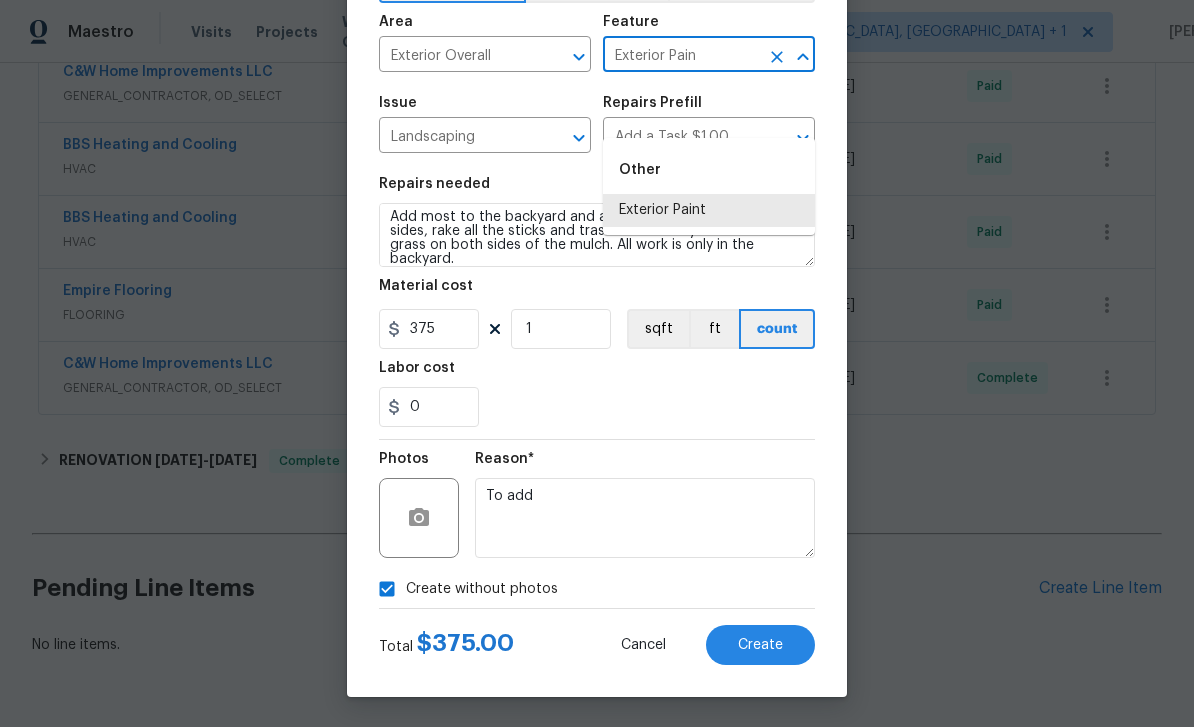 scroll, scrollTop: 0, scrollLeft: 0, axis: both 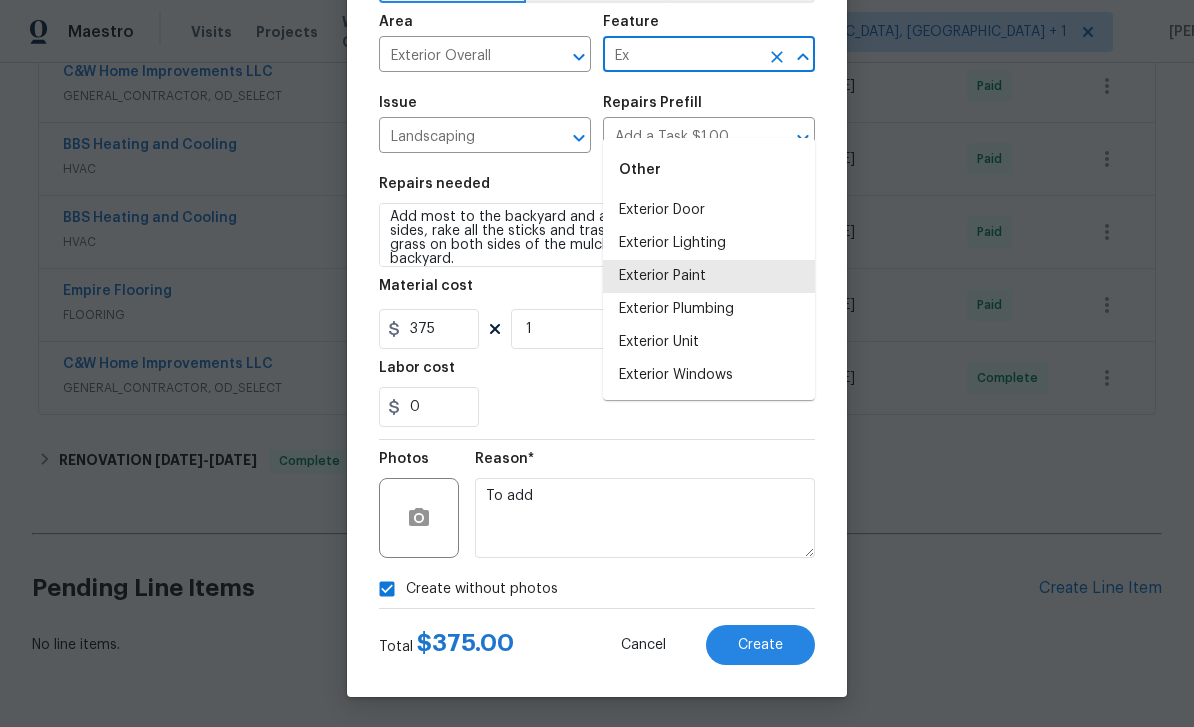 type on "E" 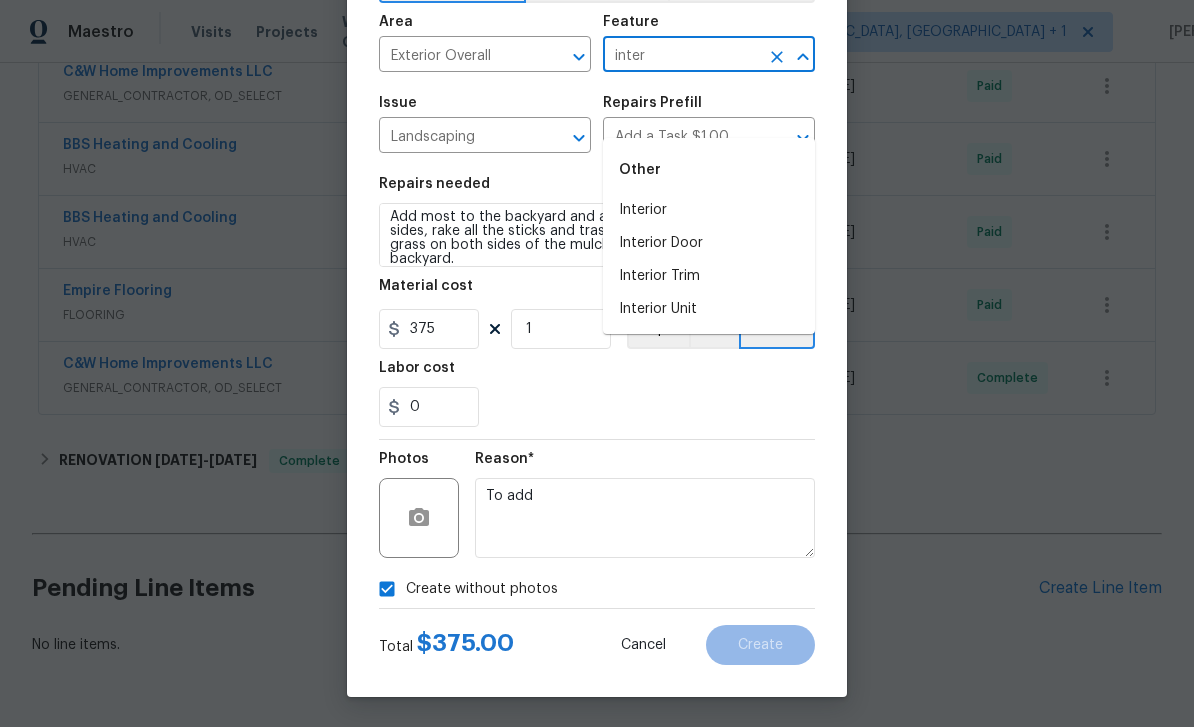 click on "Interior" at bounding box center [709, 210] 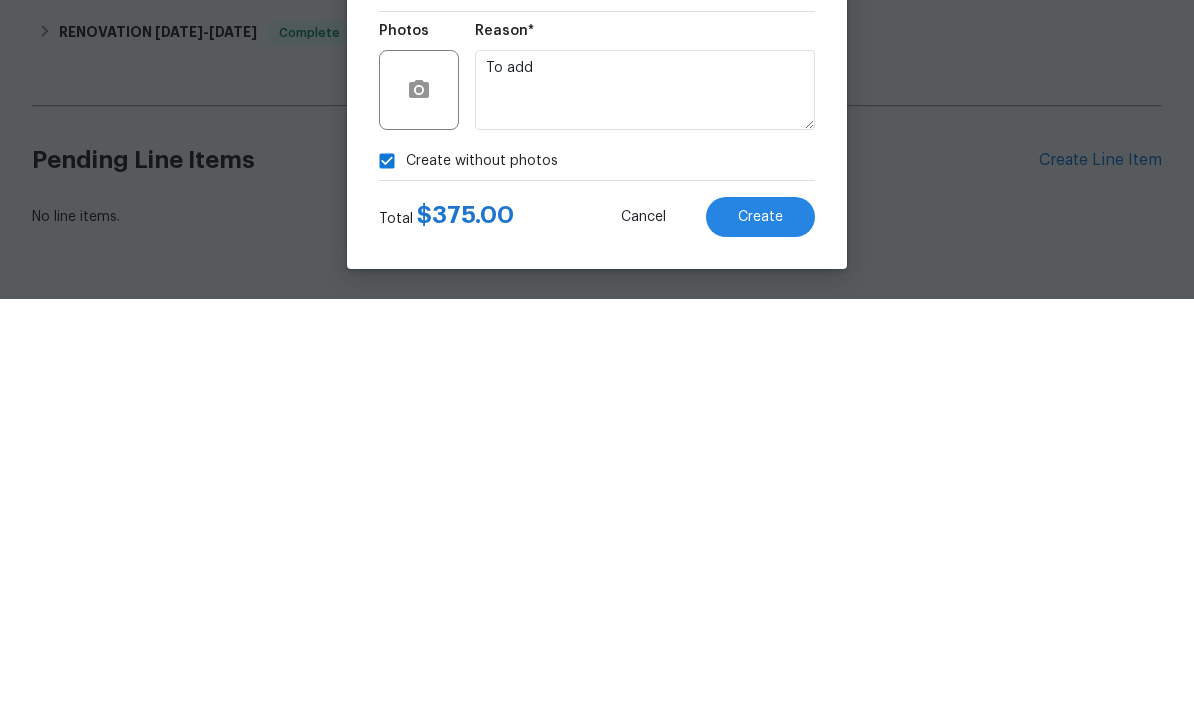 click on "Create" at bounding box center [760, 645] 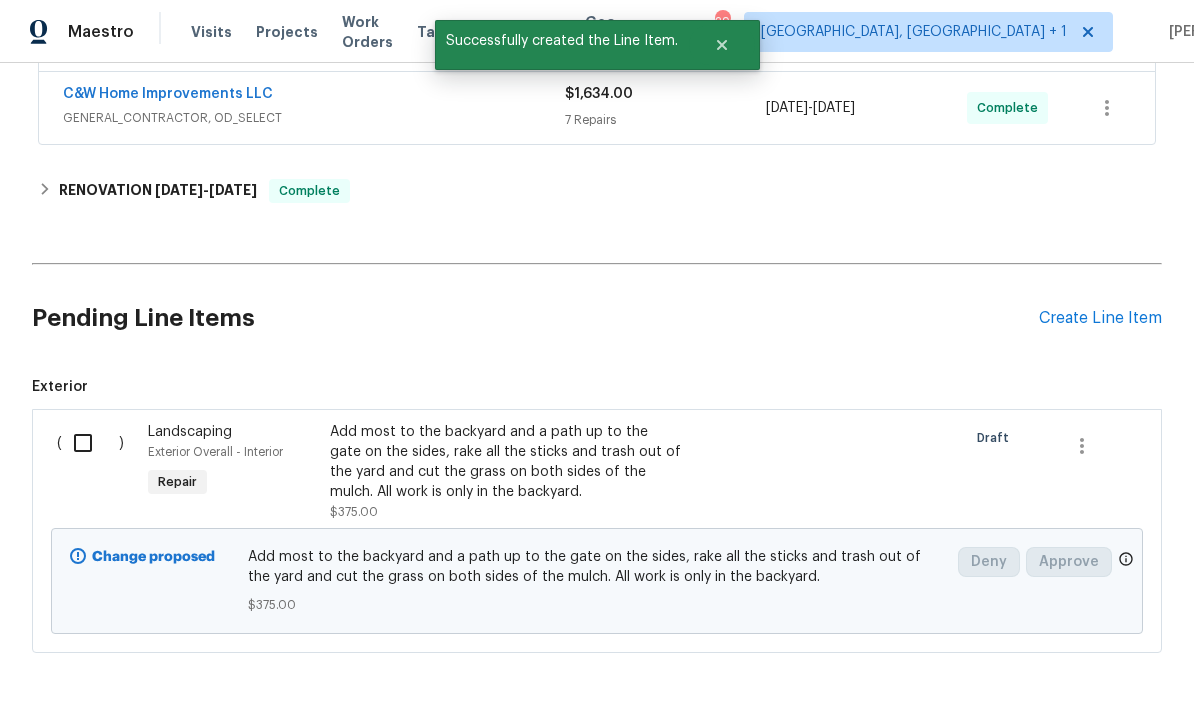 scroll, scrollTop: 1444, scrollLeft: 0, axis: vertical 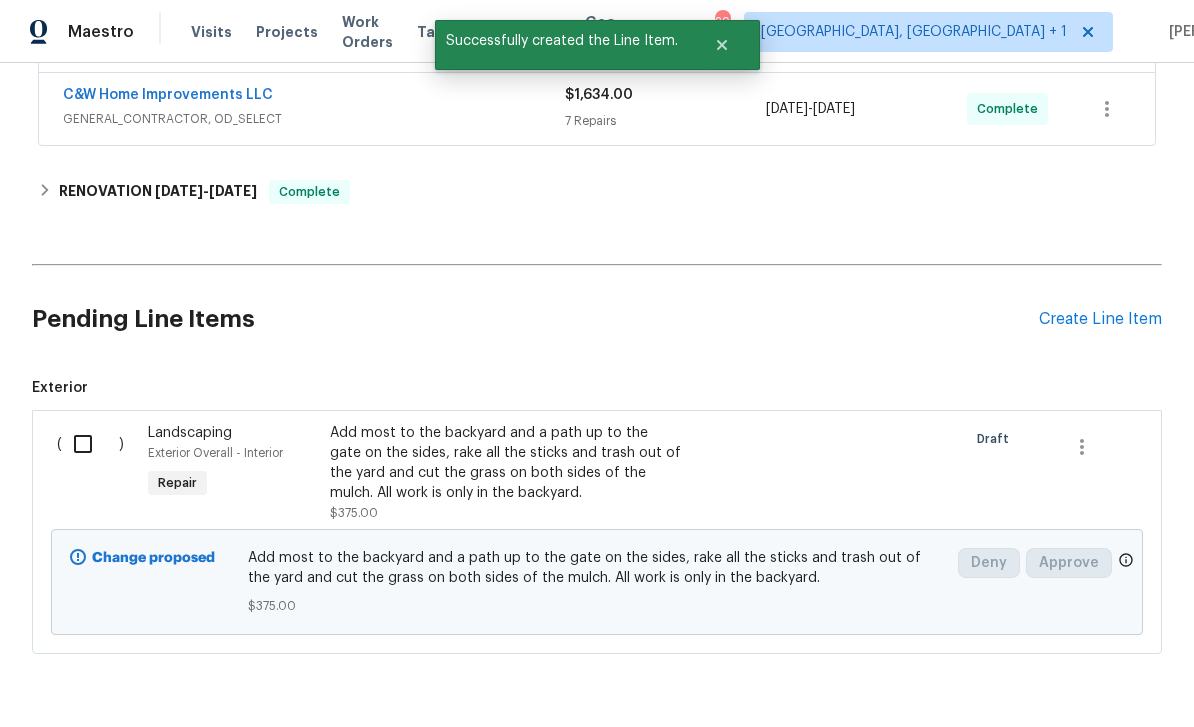 click at bounding box center (90, 444) 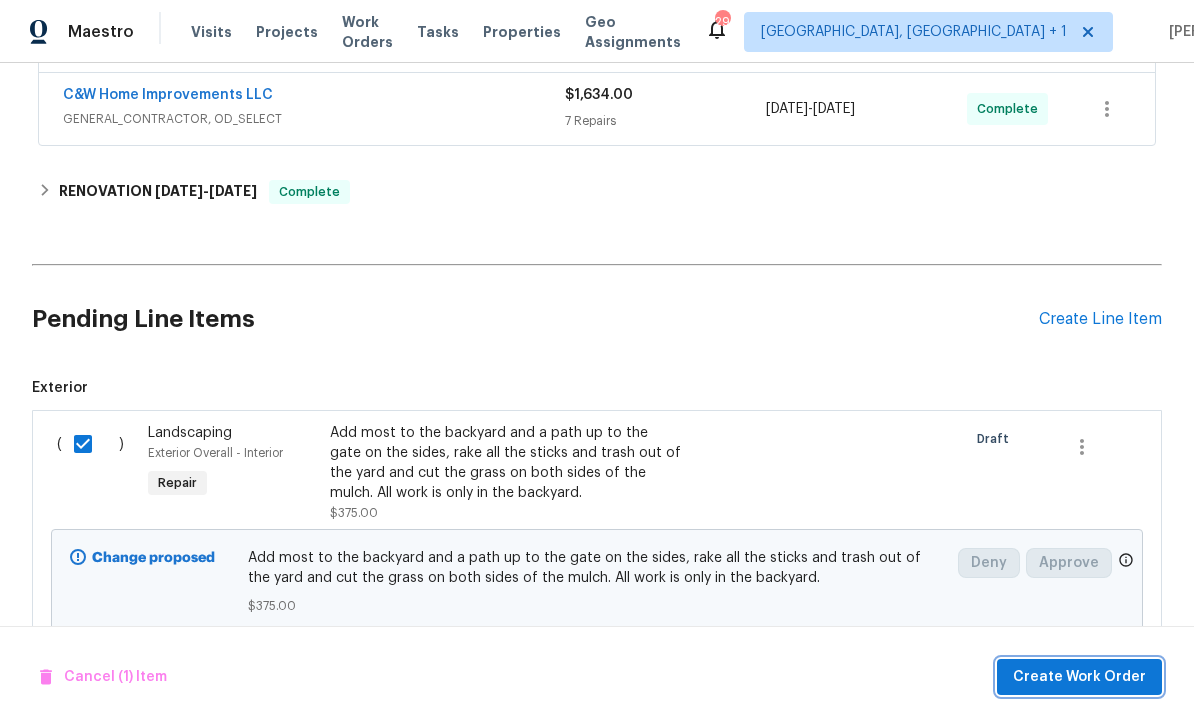 click on "Create Work Order" at bounding box center (1079, 677) 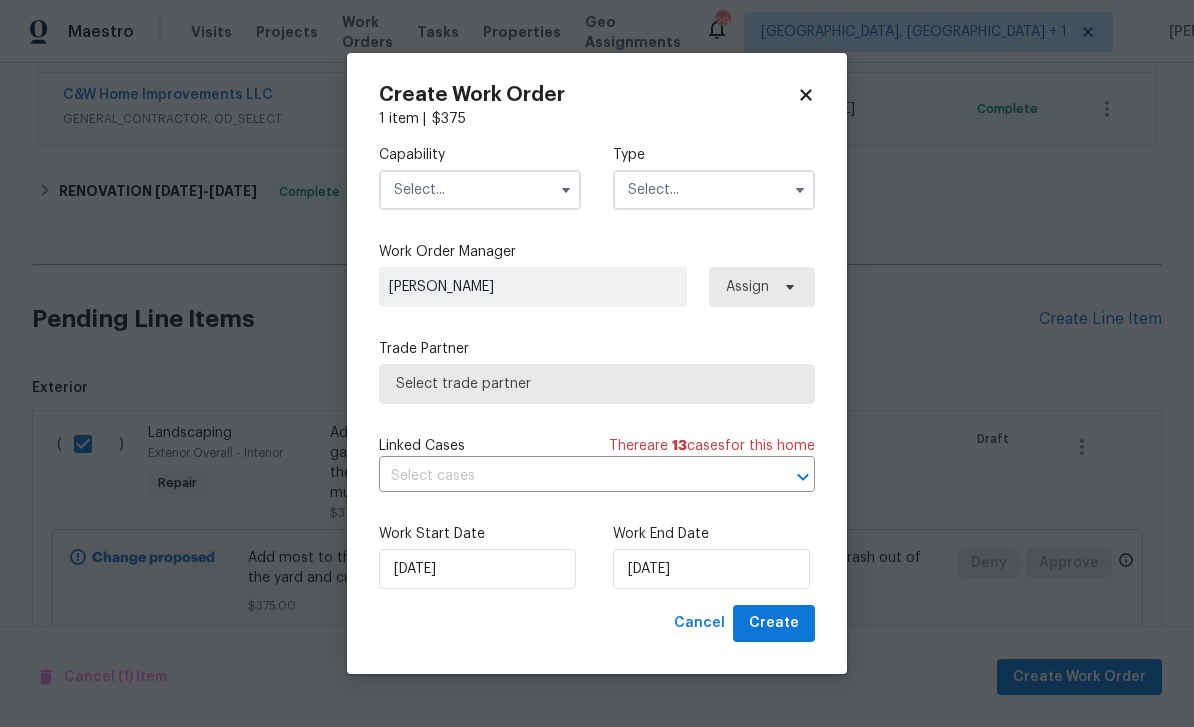 click at bounding box center (480, 190) 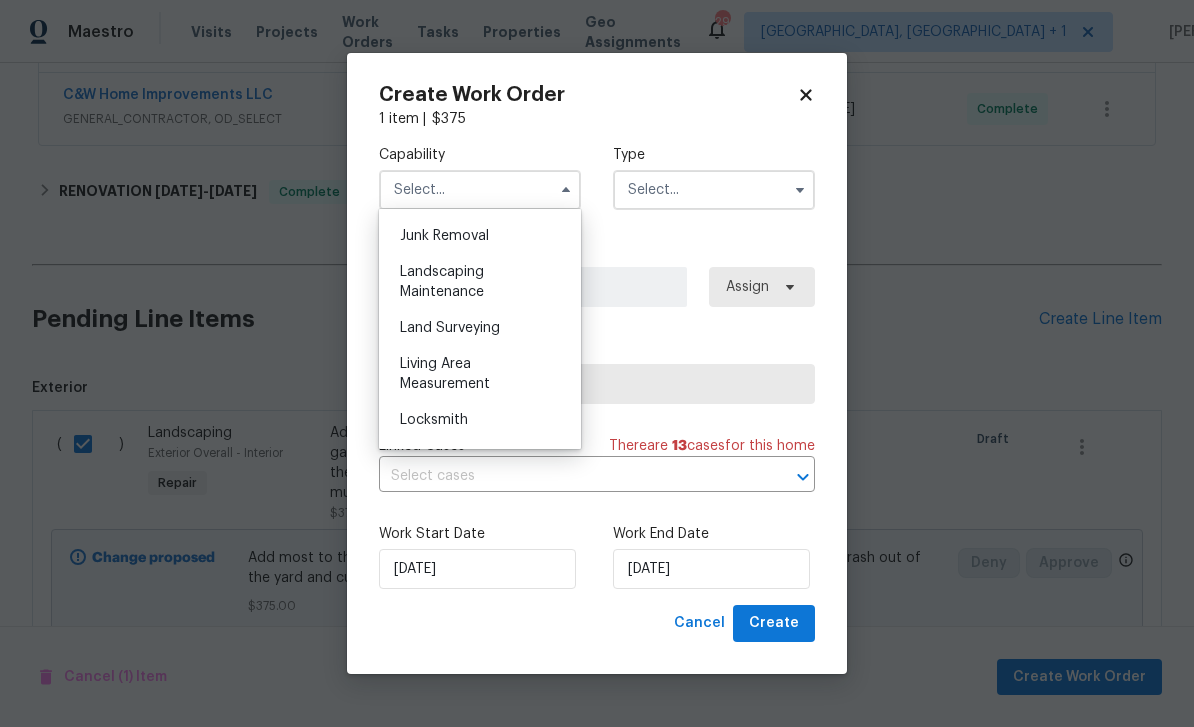 scroll, scrollTop: 1245, scrollLeft: 0, axis: vertical 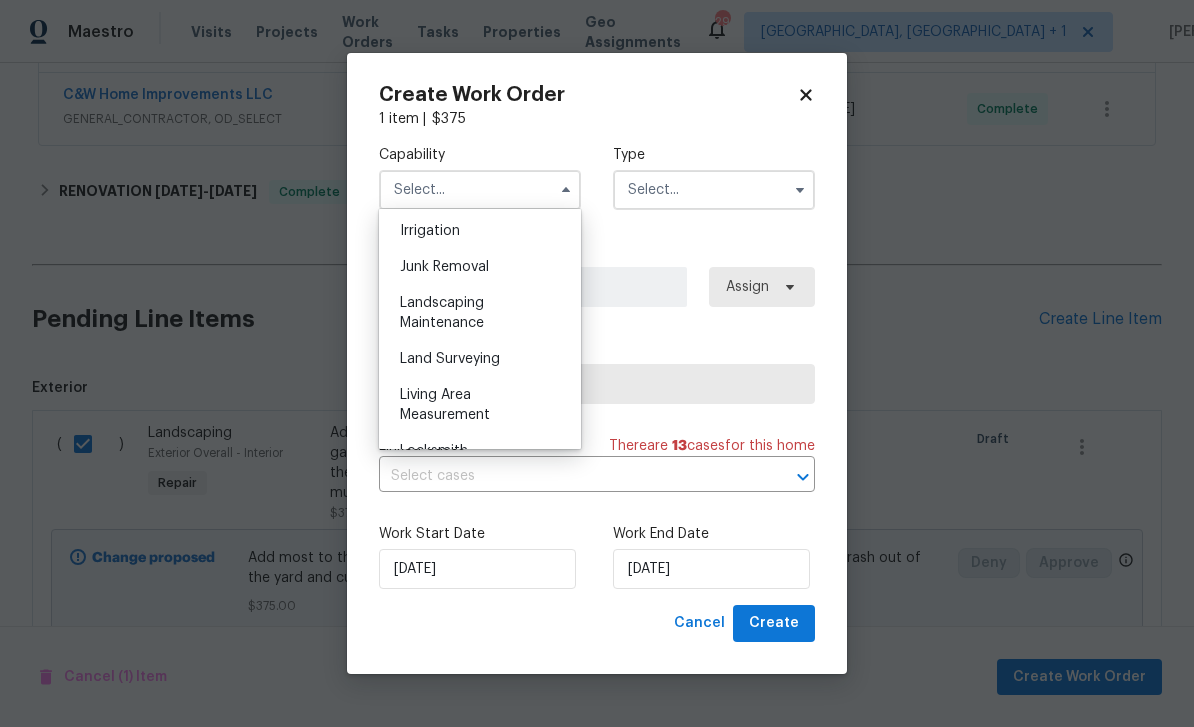 click on "Landscaping Maintenance" at bounding box center [442, 313] 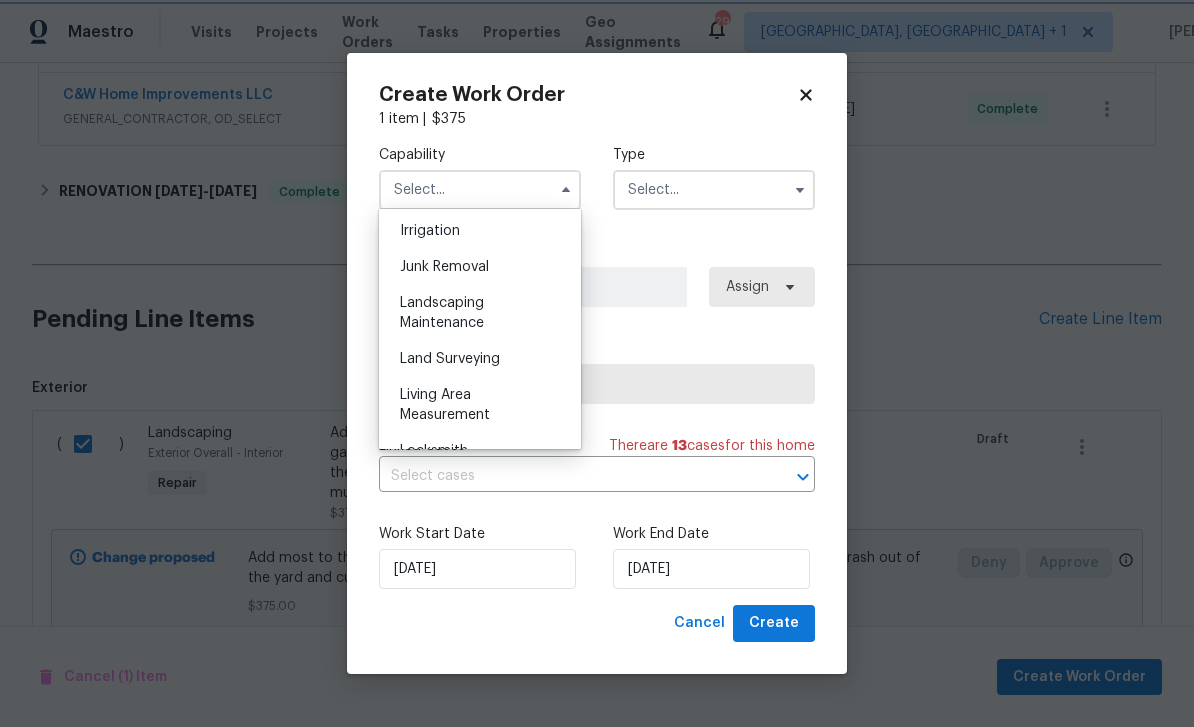 type on "Landscaping Maintenance" 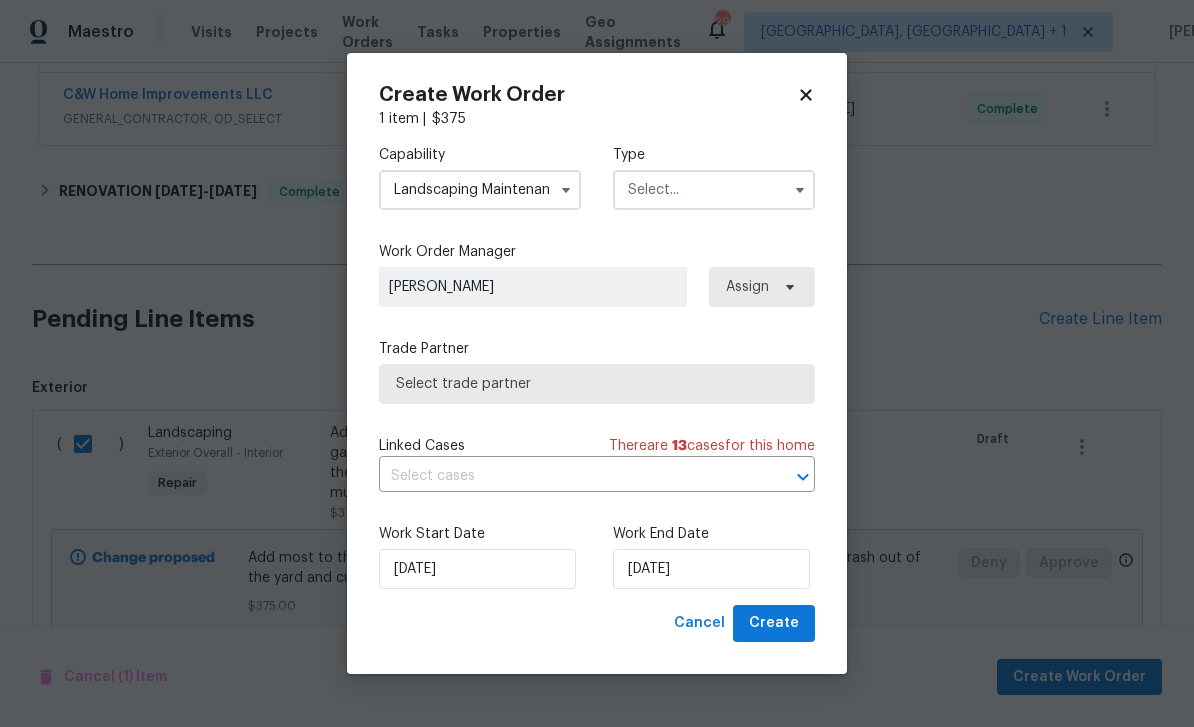click on "Landscaping Maintenance" at bounding box center [480, 190] 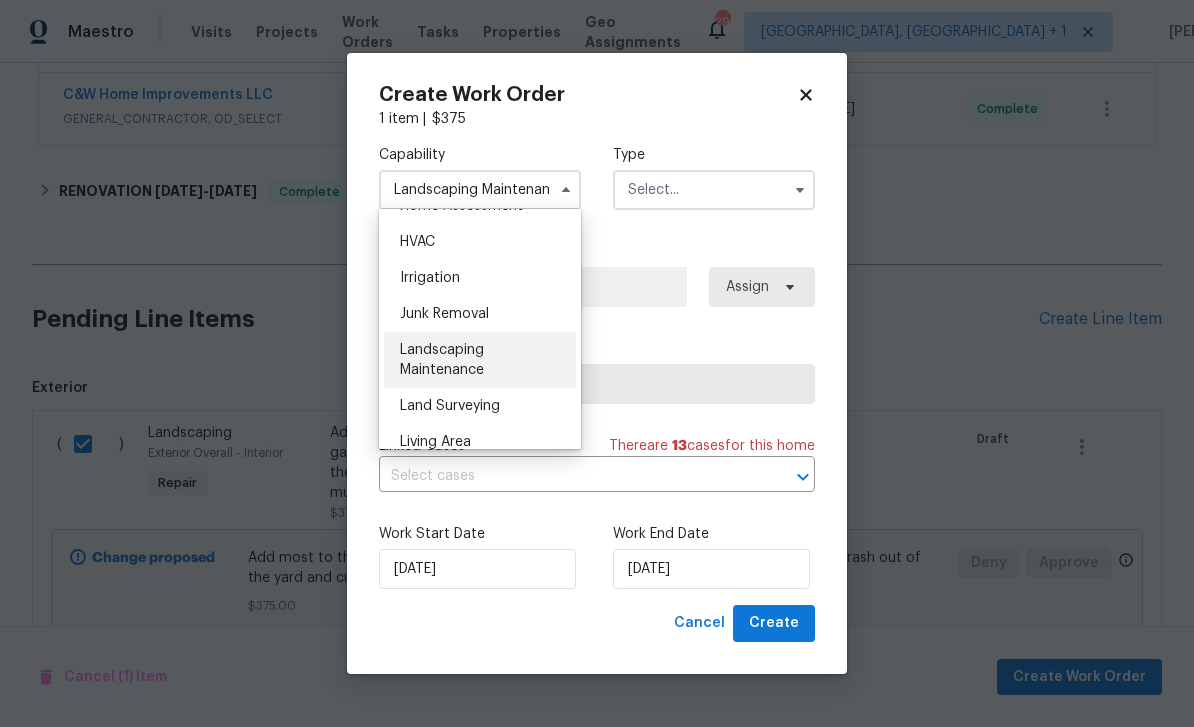 scroll, scrollTop: 1199, scrollLeft: 0, axis: vertical 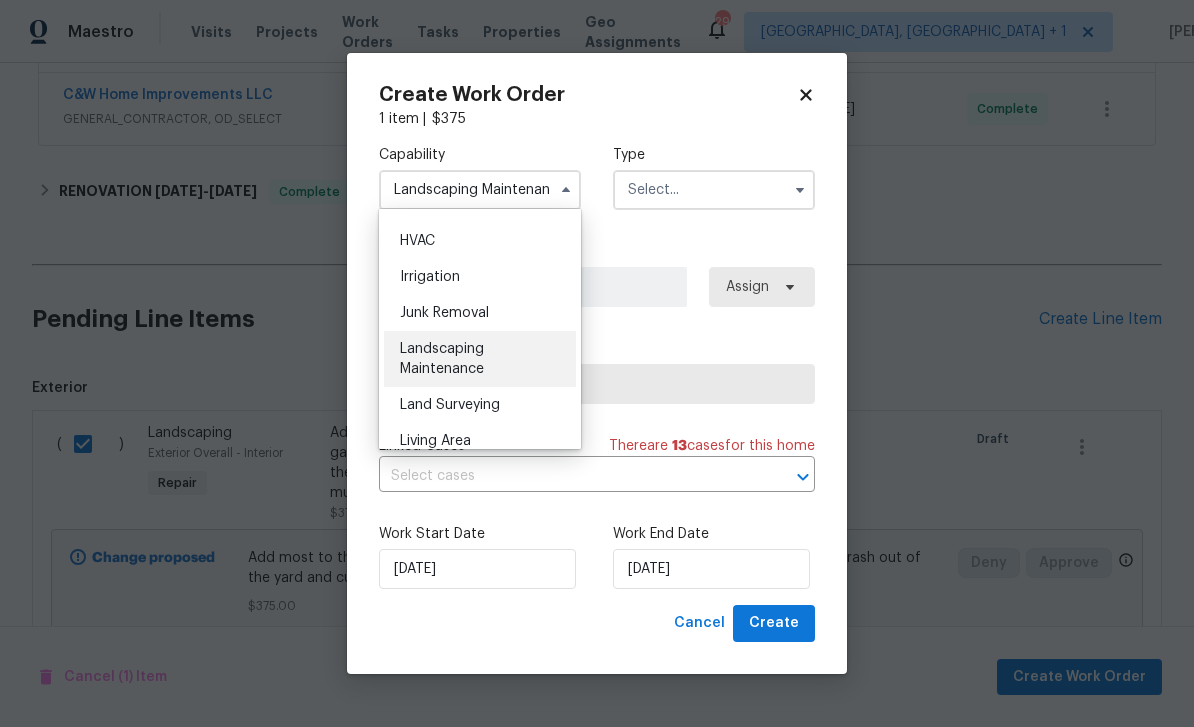 click at bounding box center (714, 190) 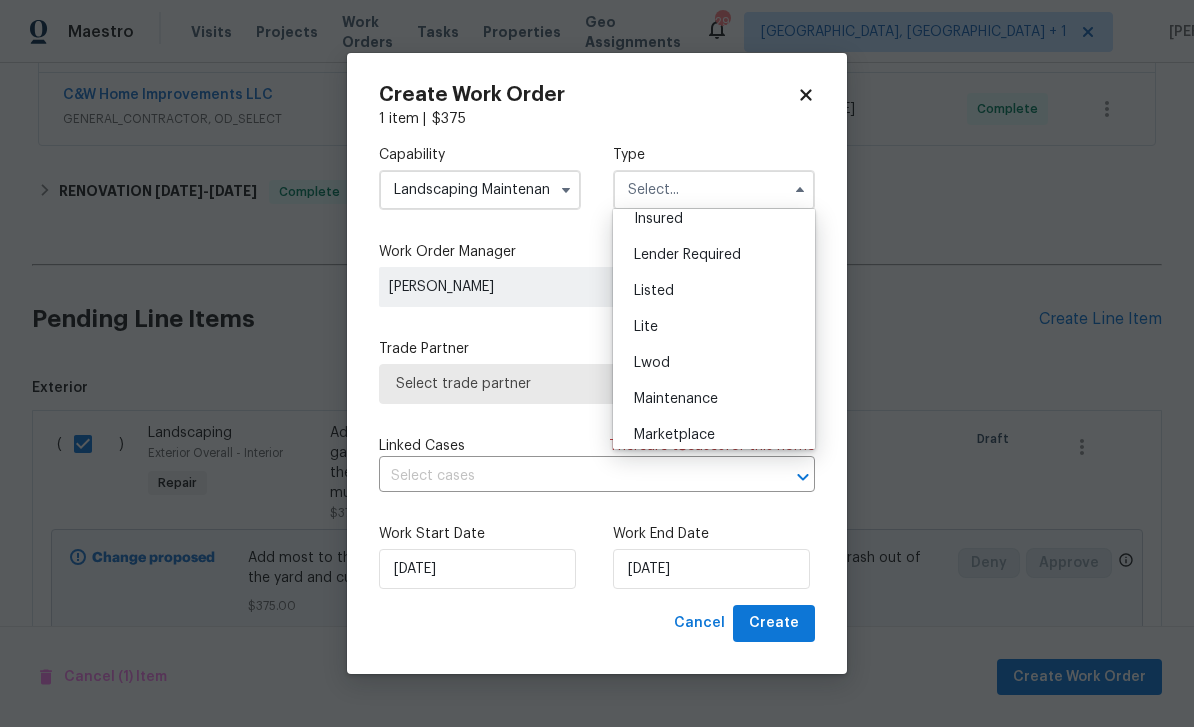 scroll, scrollTop: 159, scrollLeft: 0, axis: vertical 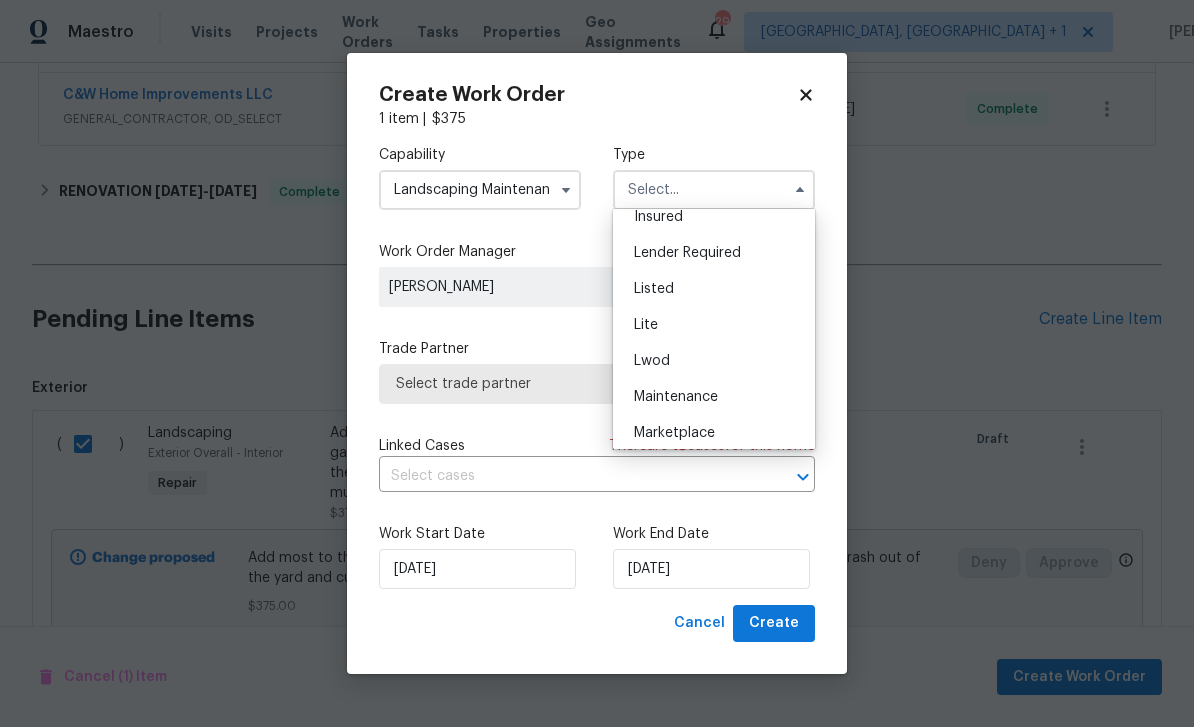 click on "Listed" at bounding box center [714, 289] 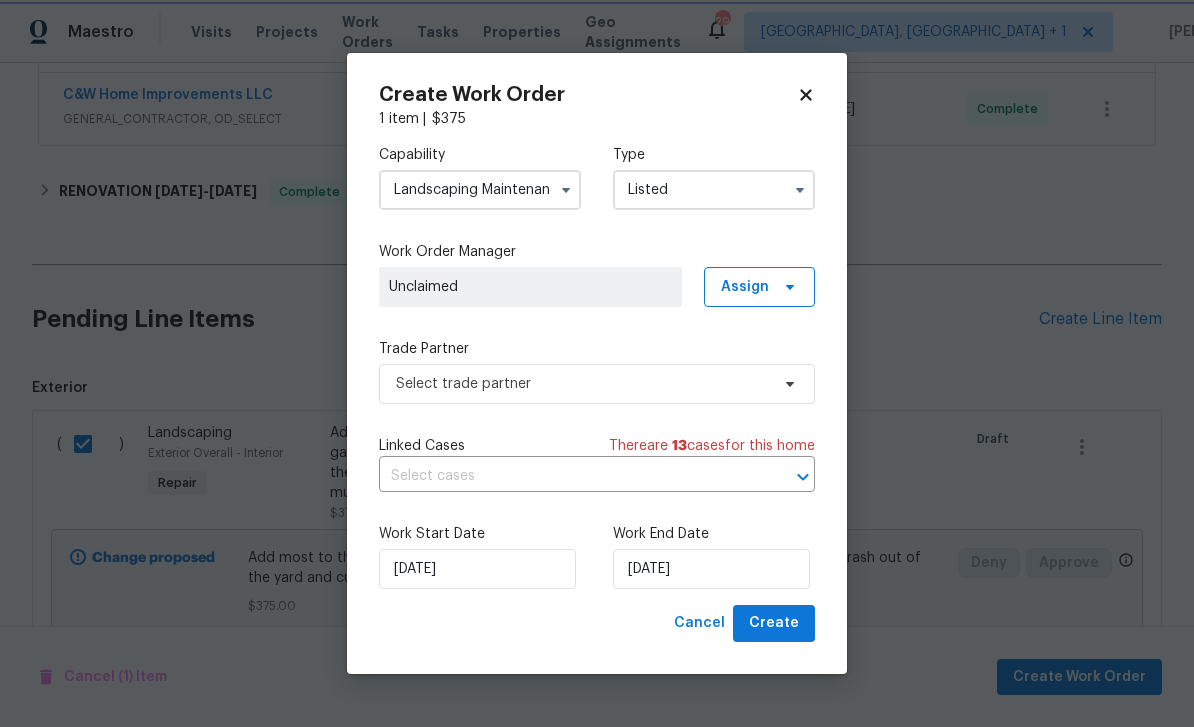 scroll, scrollTop: 0, scrollLeft: 0, axis: both 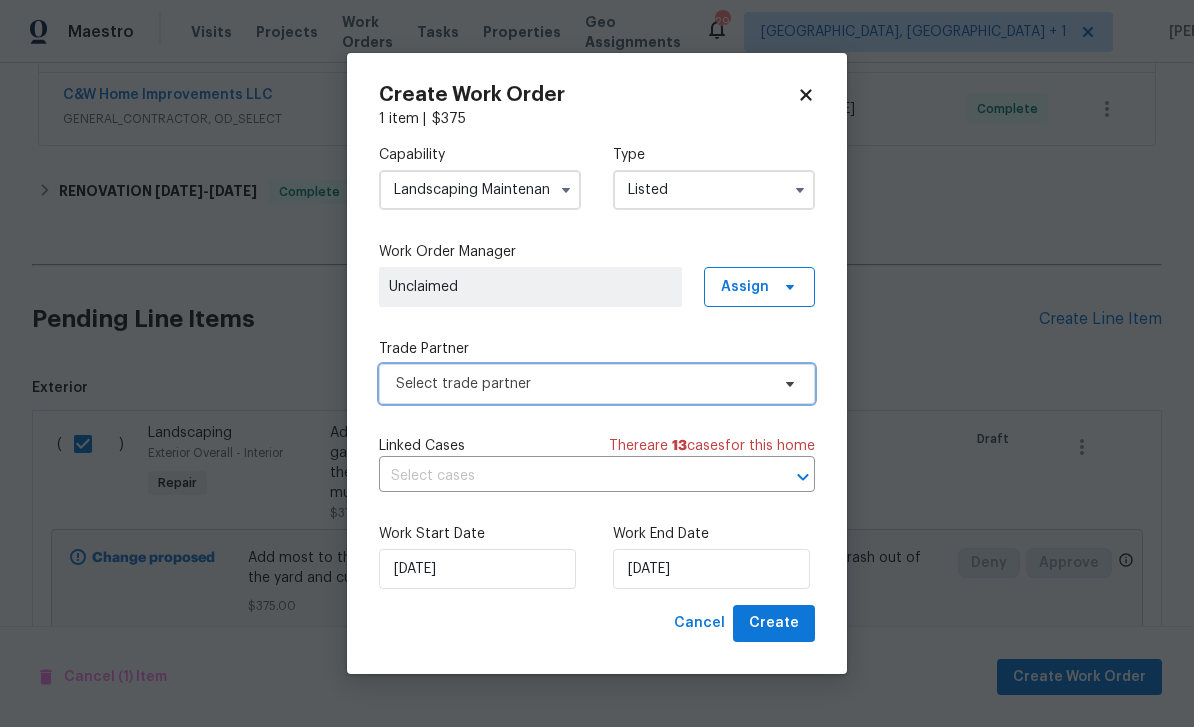 click on "Select trade partner" at bounding box center [582, 384] 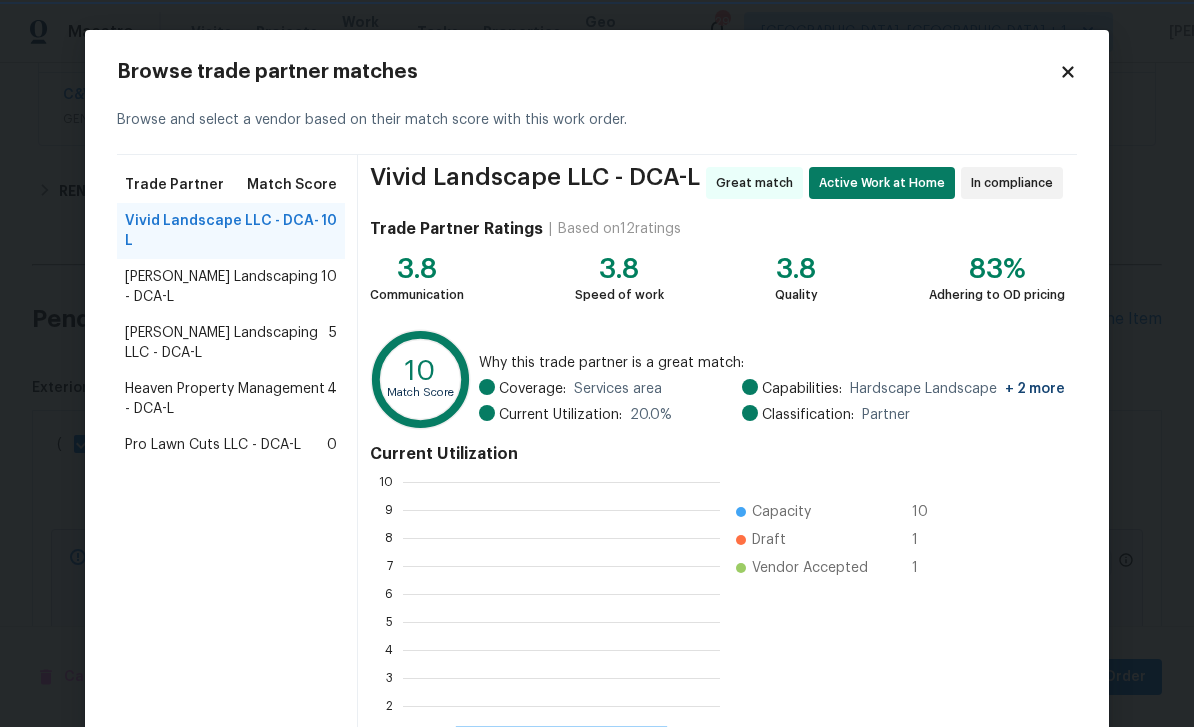 scroll, scrollTop: 2, scrollLeft: 2, axis: both 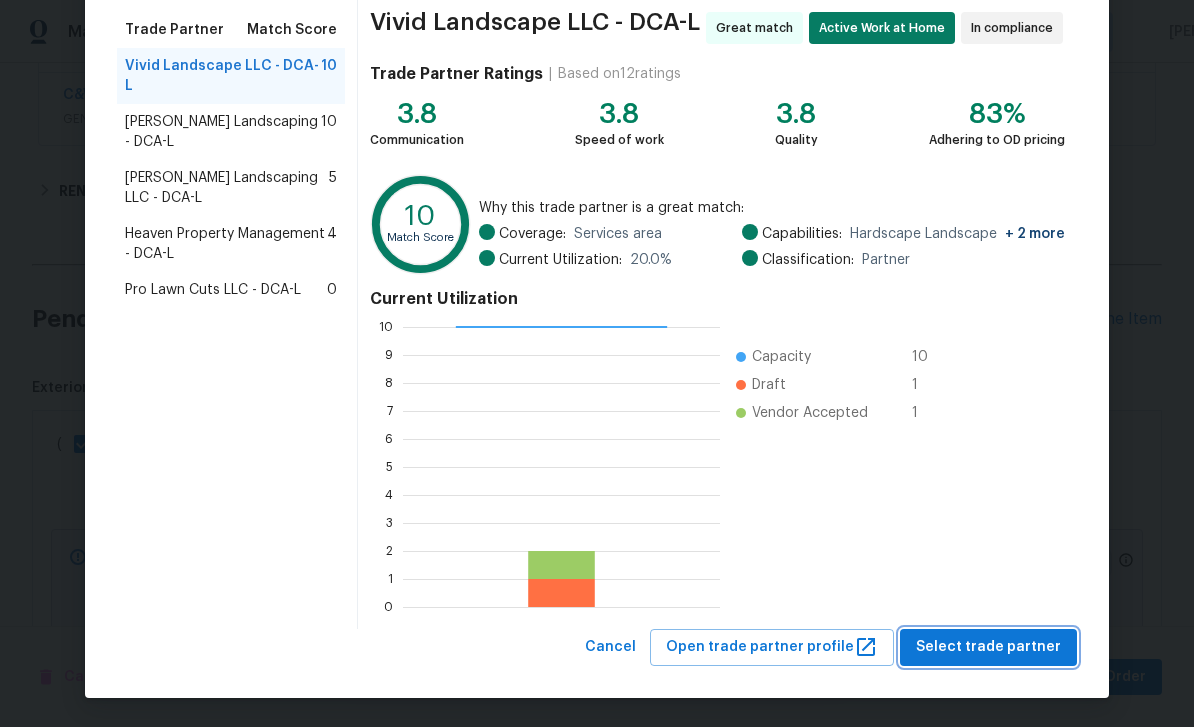 click on "Select trade partner" at bounding box center (988, 647) 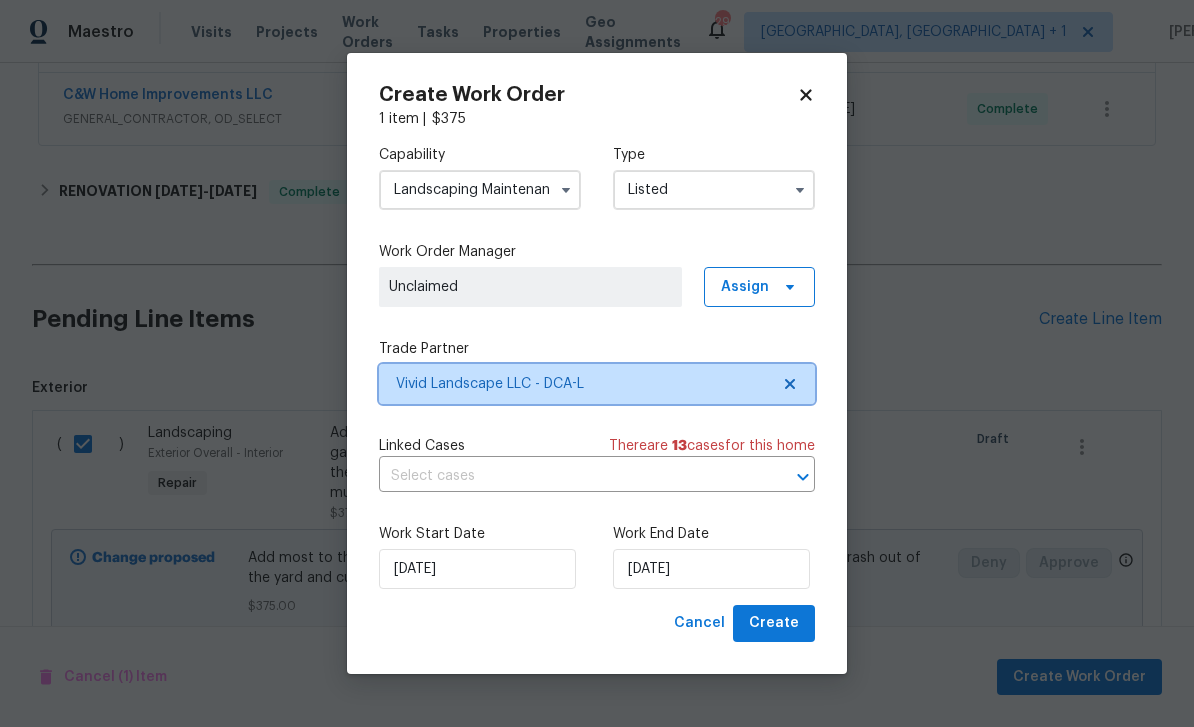 scroll, scrollTop: 0, scrollLeft: 0, axis: both 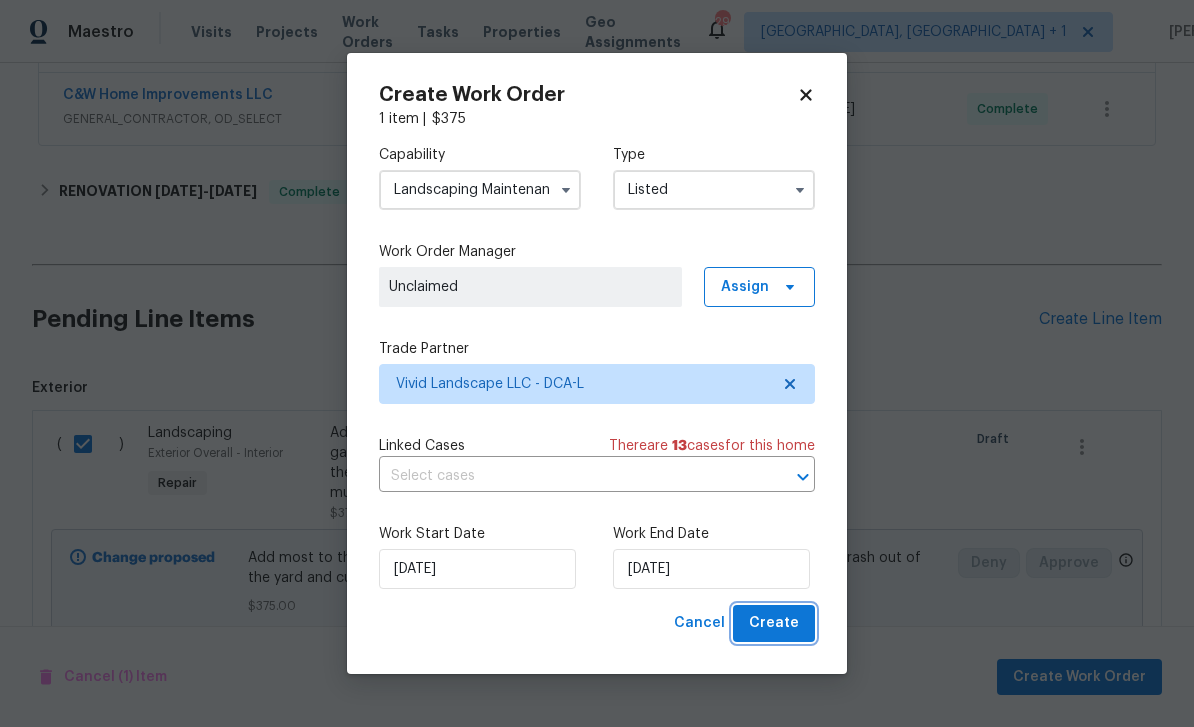 click on "Create" at bounding box center (774, 623) 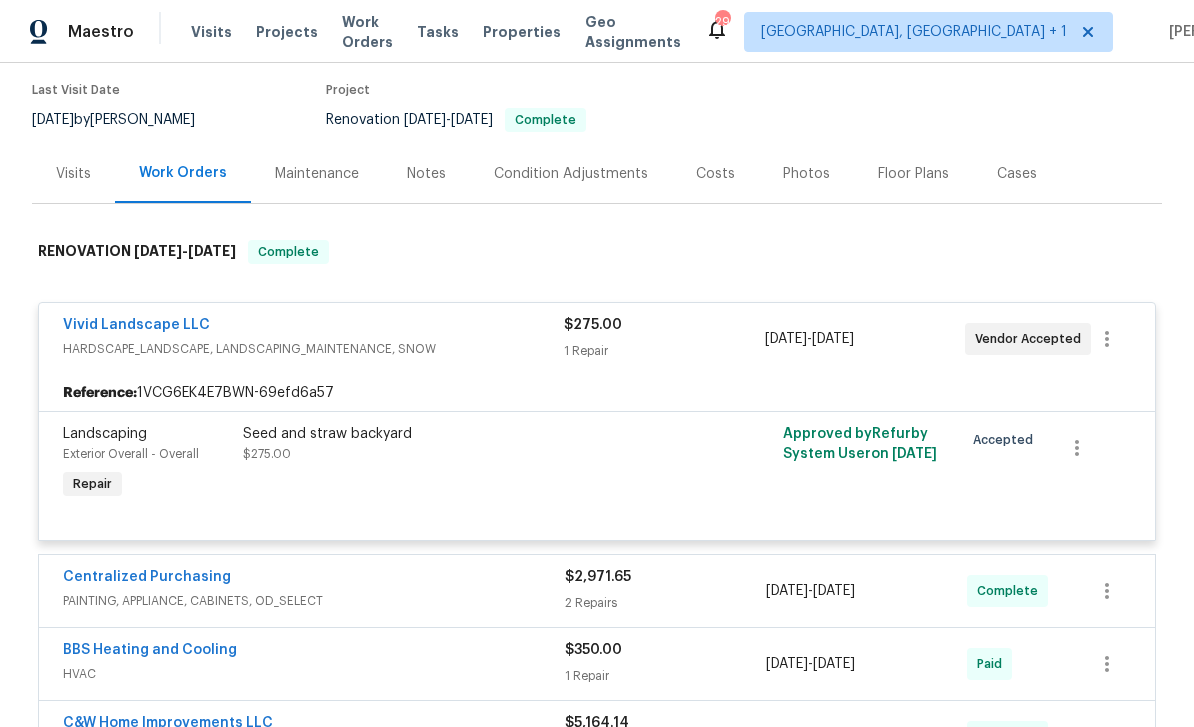 scroll, scrollTop: 247, scrollLeft: 0, axis: vertical 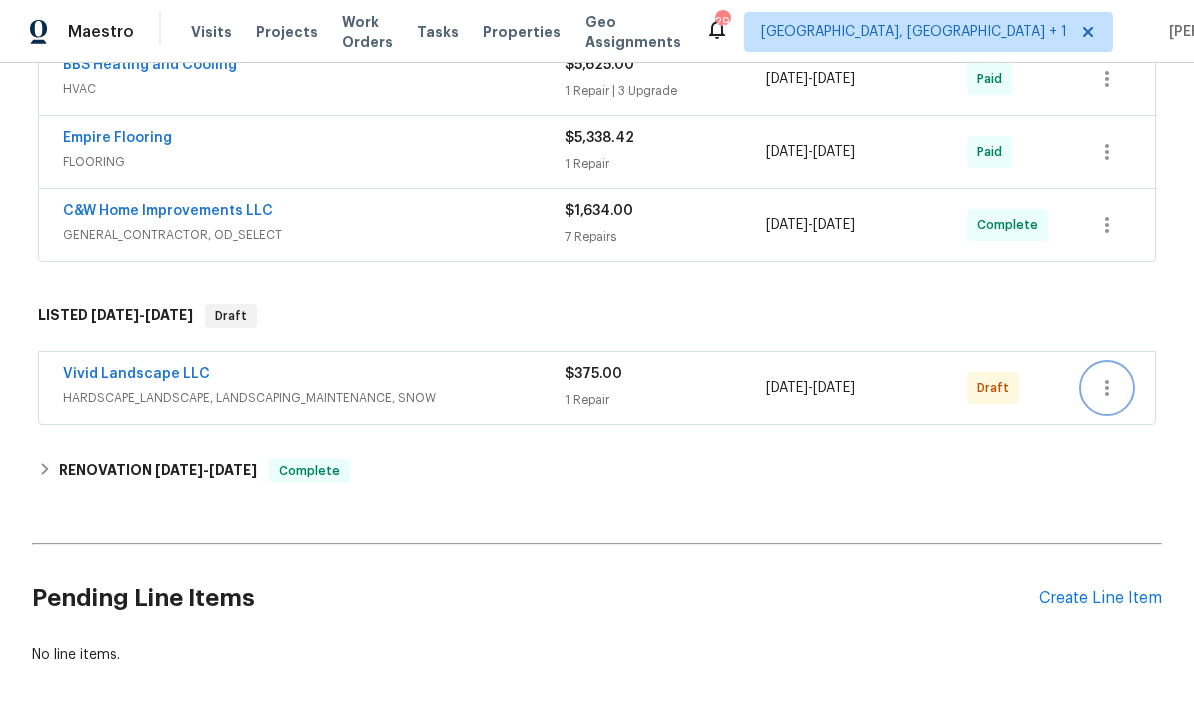click 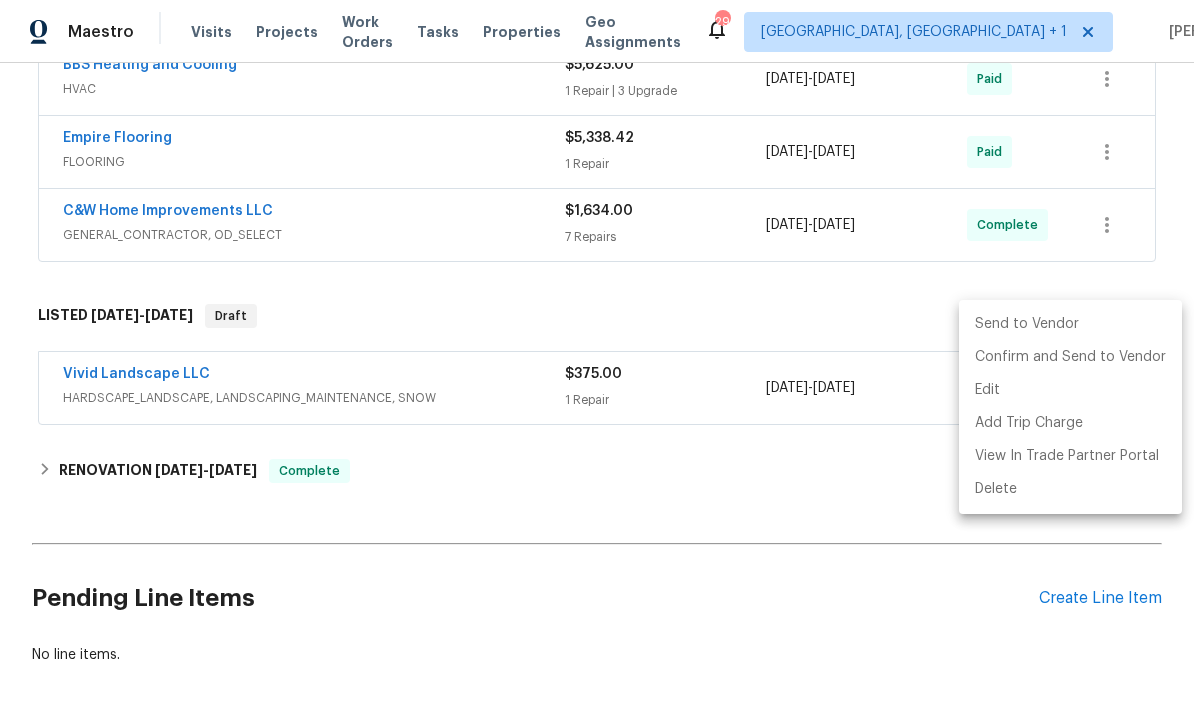 click on "Send to Vendor" at bounding box center (1070, 324) 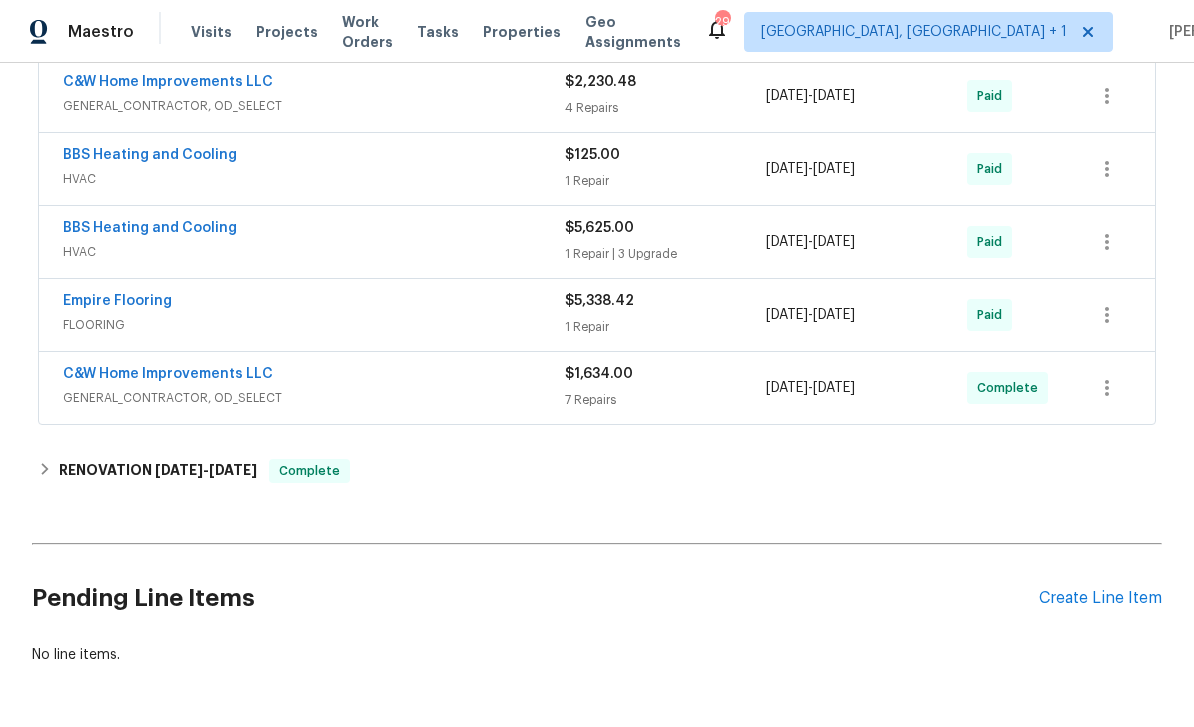 click on "Complete" at bounding box center (1017, 388) 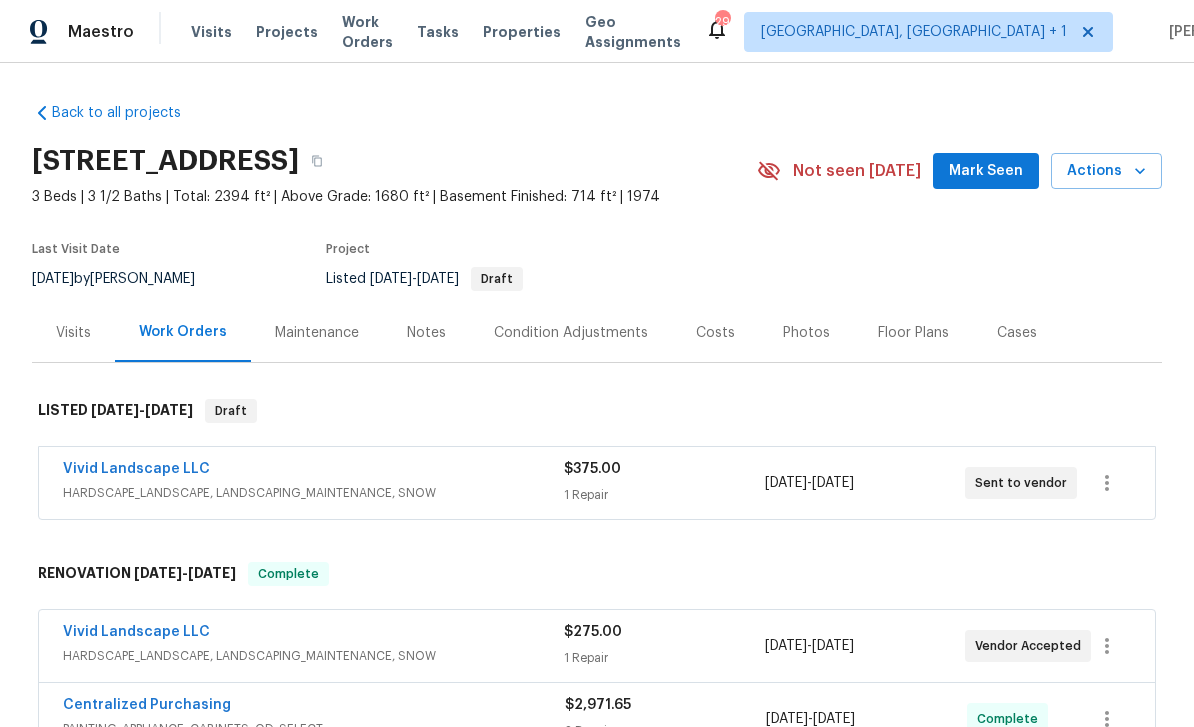 scroll, scrollTop: 0, scrollLeft: 0, axis: both 